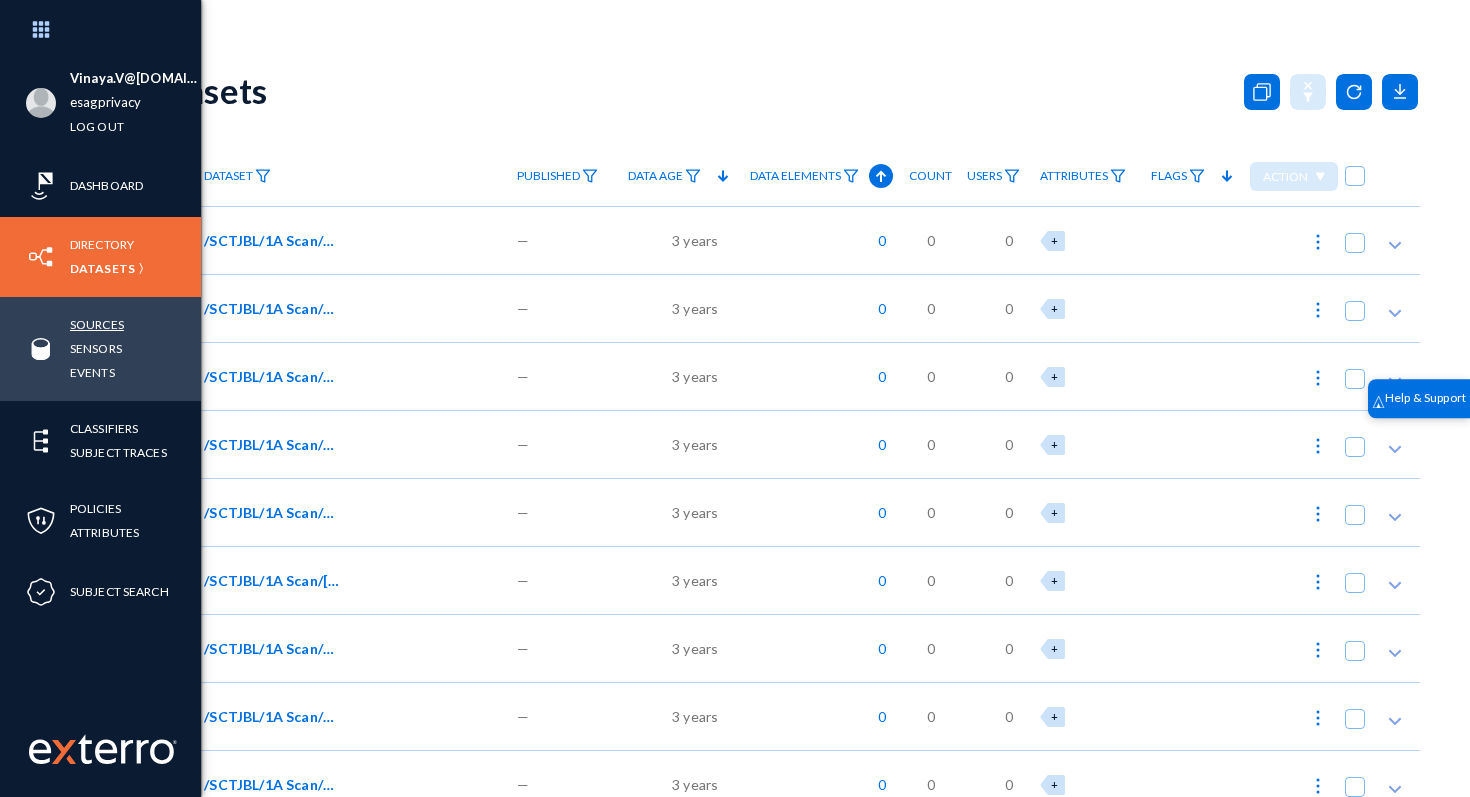 scroll, scrollTop: 0, scrollLeft: 0, axis: both 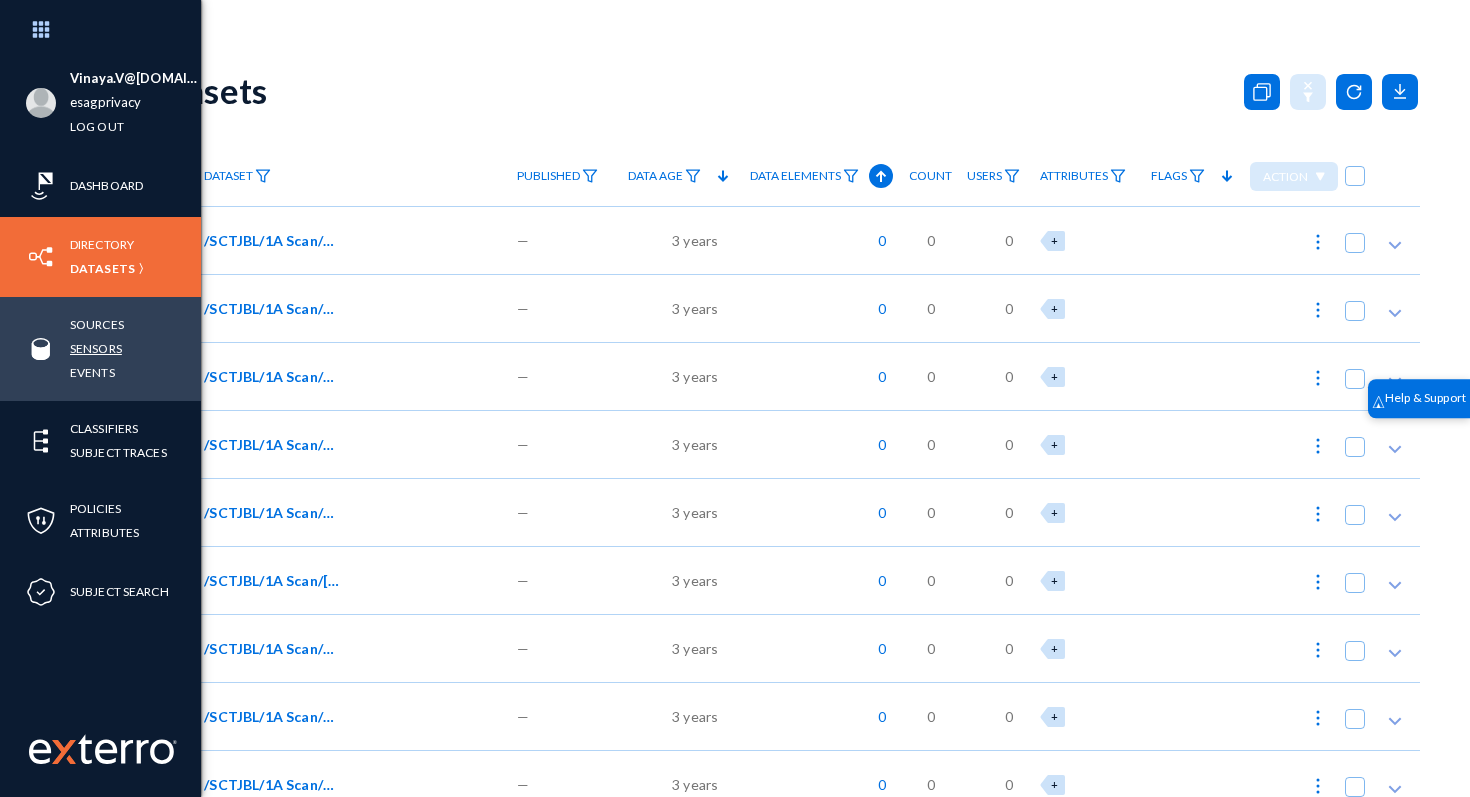 click on "Sensors" at bounding box center (96, 348) 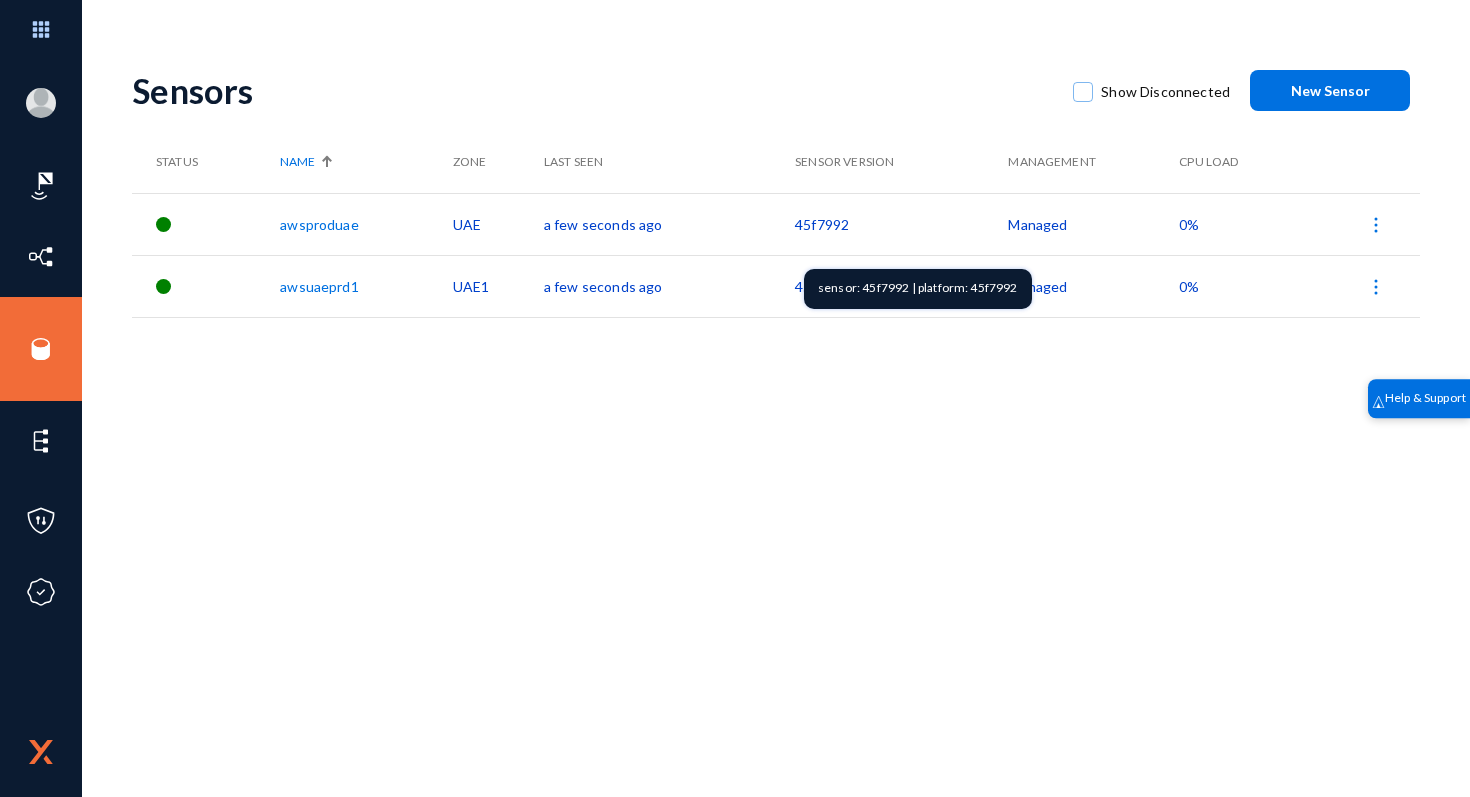 click on "45f7992" 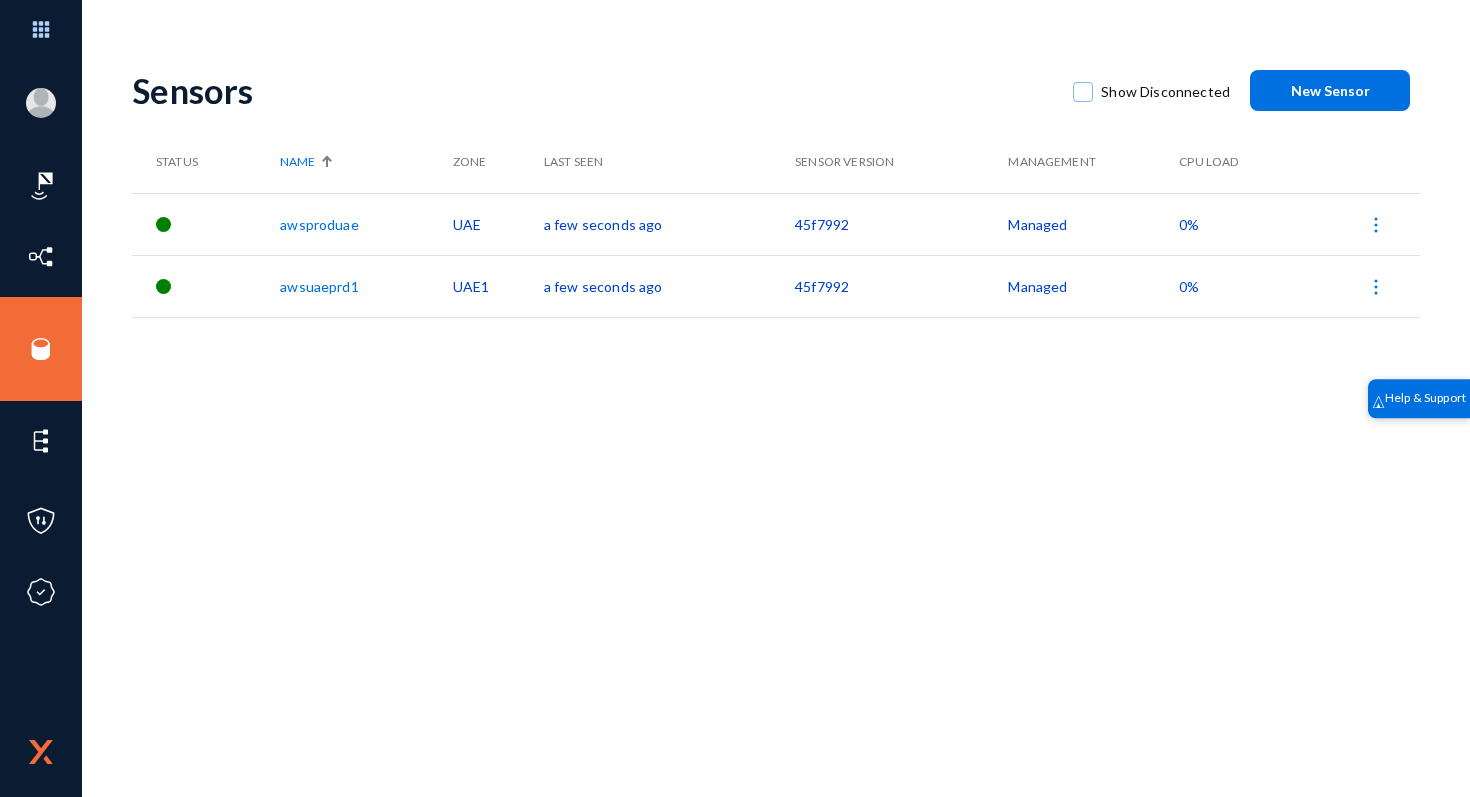 click on "45f7992" 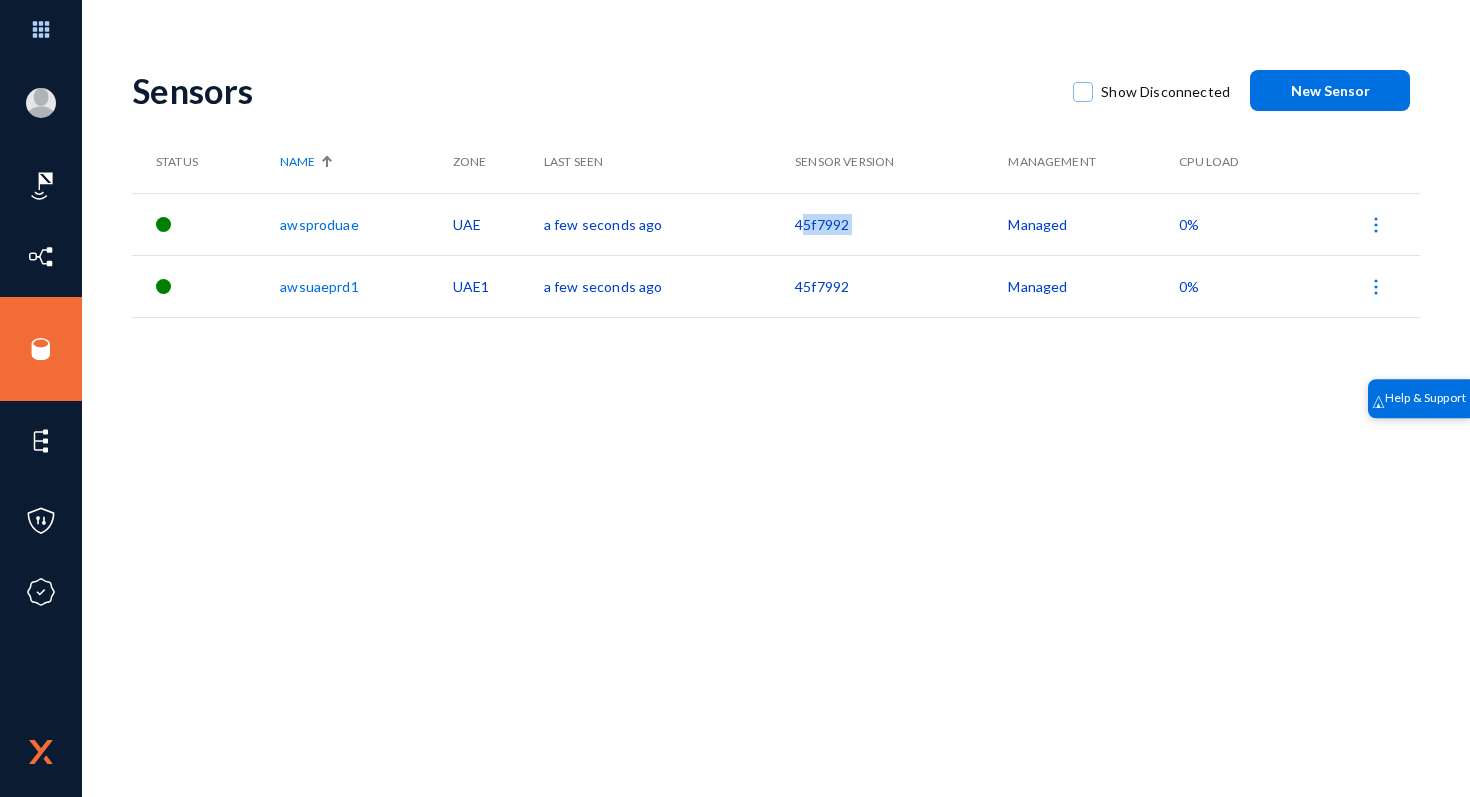 click on "45f7992" 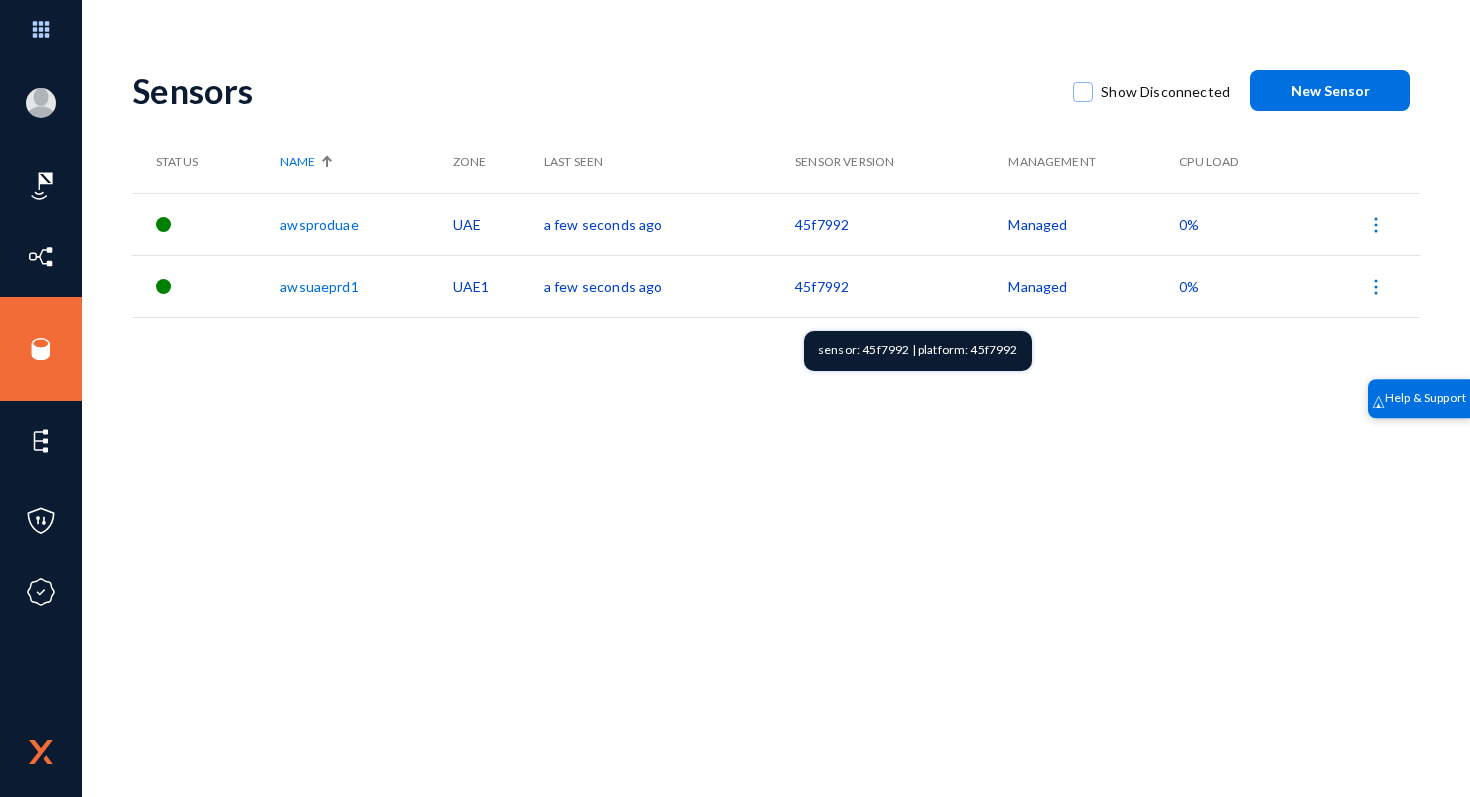 click on "45f7992" 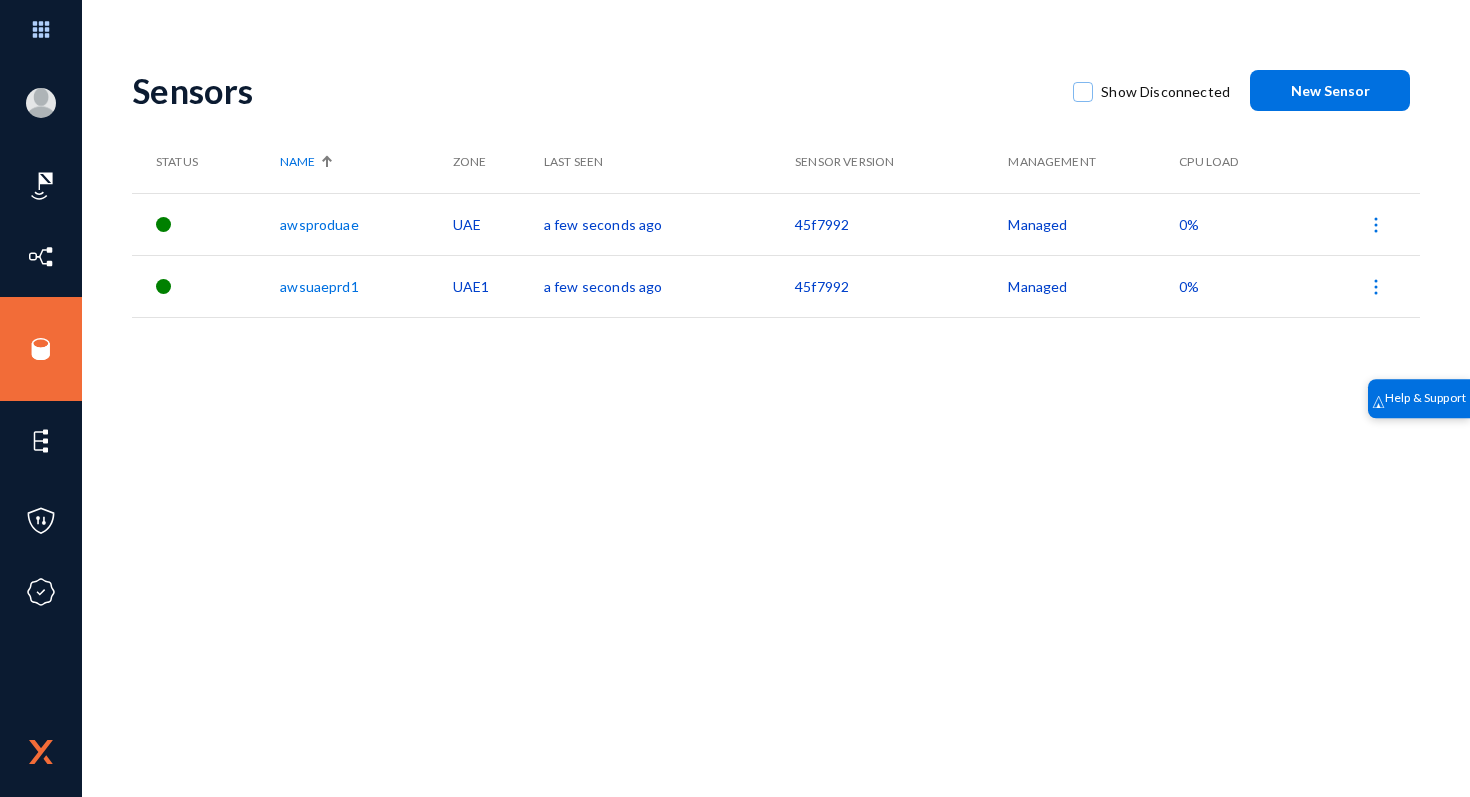 click on "Sensors  Show Disconnected  New Sensor Status Name Zone Last Seen Sensor Version Management CPU Load awsproduae UAE a few seconds ago  45f7992   Managed   0%  awsuaeprd1 UAE1 a few seconds ago  45f7992   Managed   0%" 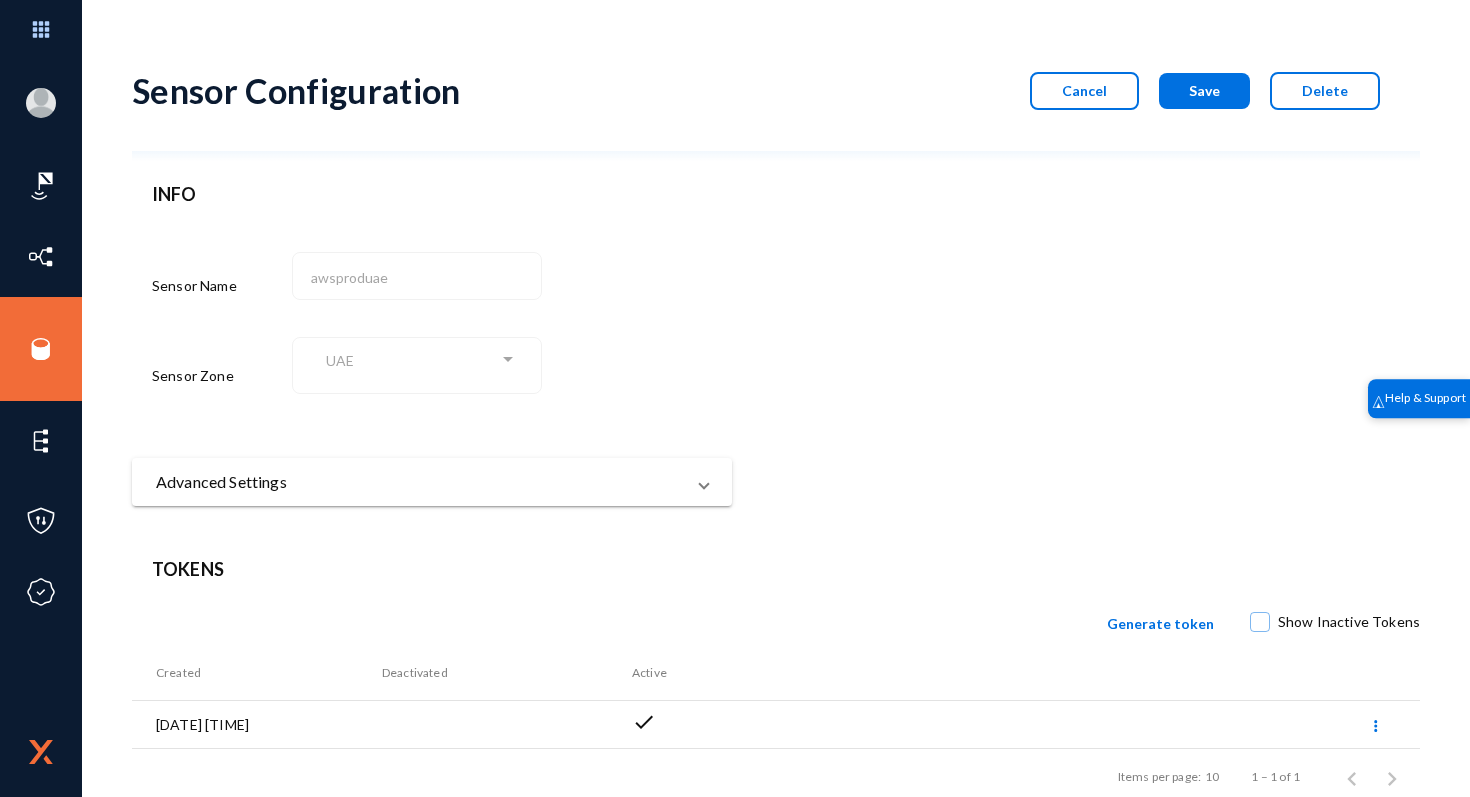 scroll, scrollTop: 14, scrollLeft: 0, axis: vertical 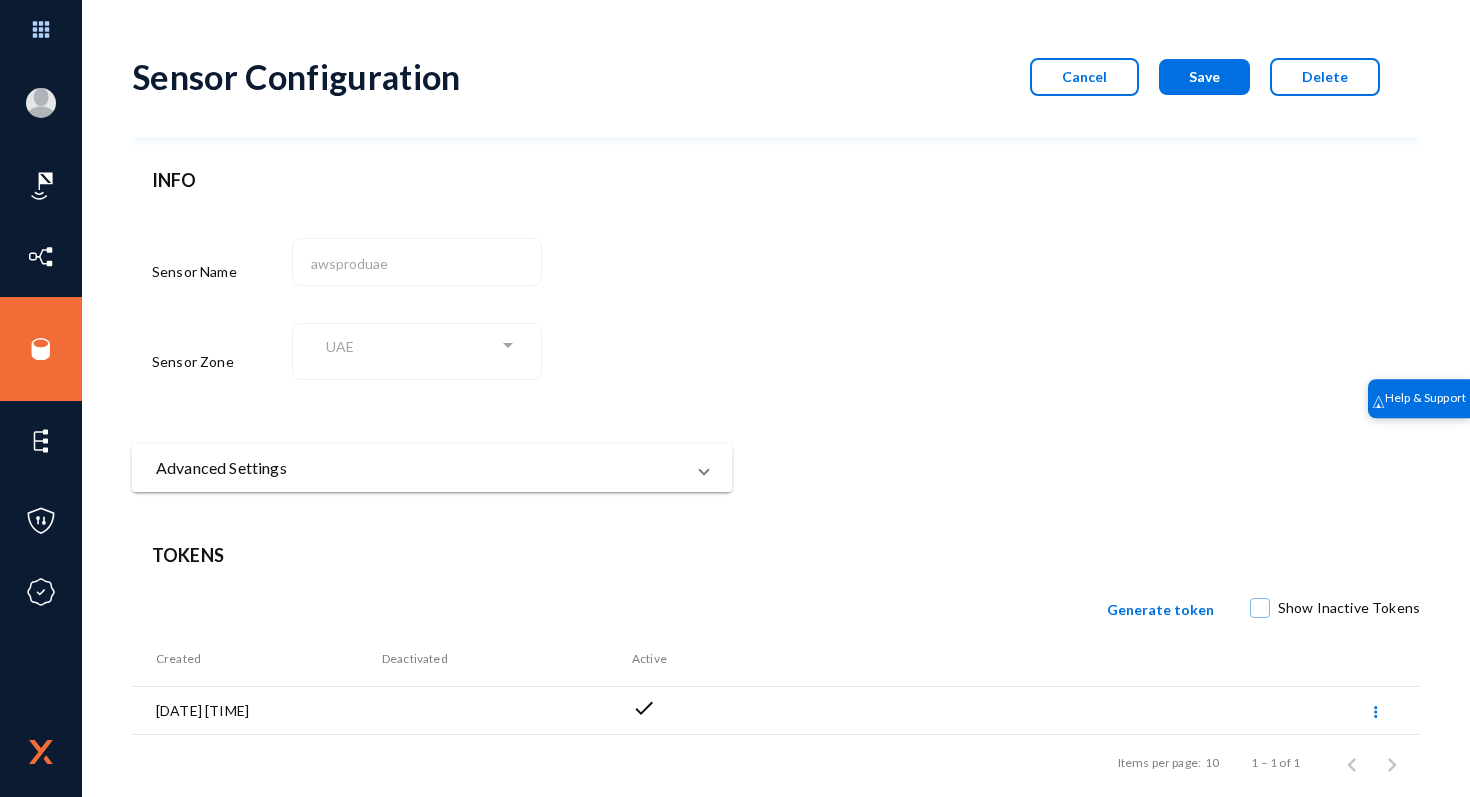 click on "Advanced Settings" at bounding box center (420, 468) 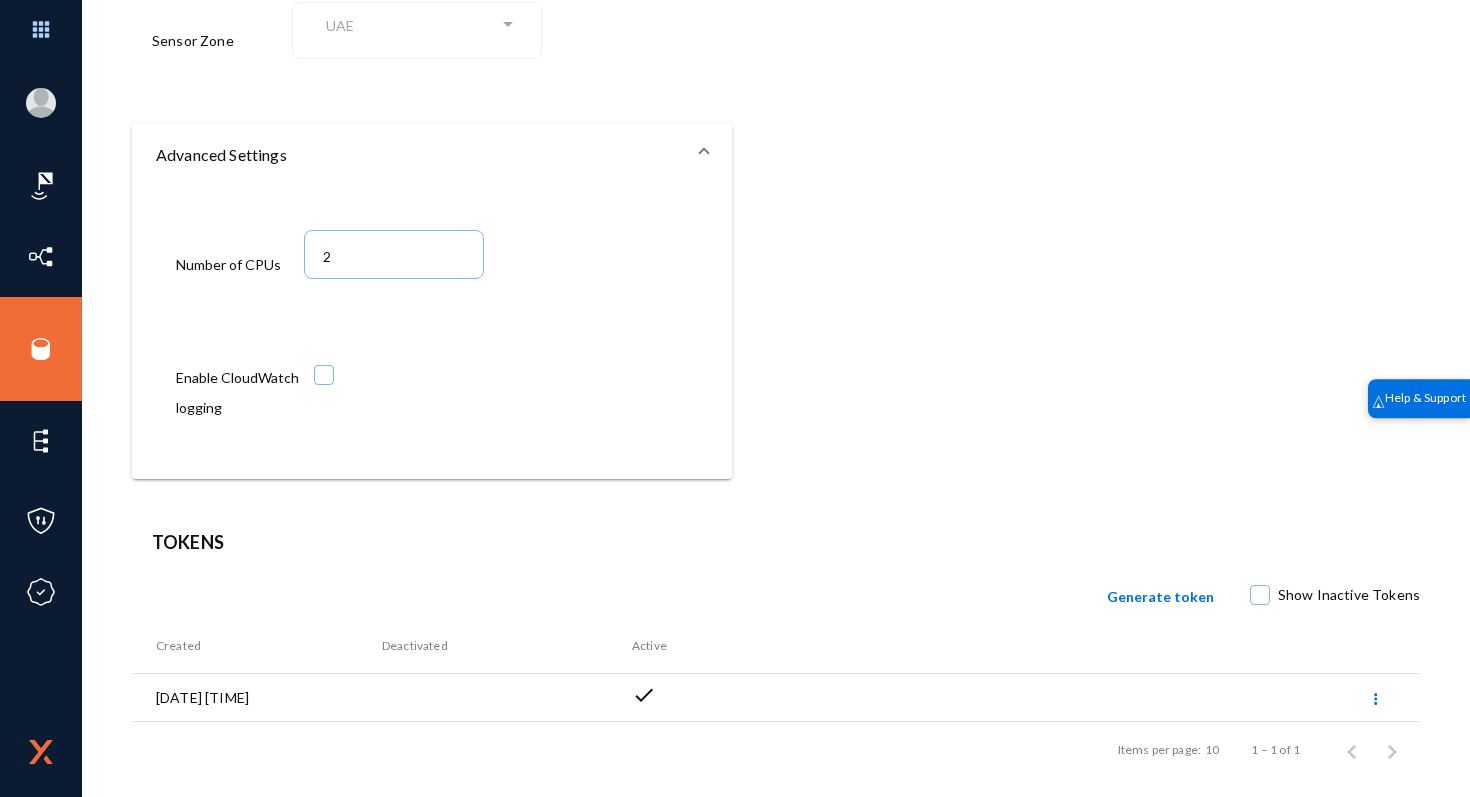 scroll, scrollTop: 348, scrollLeft: 0, axis: vertical 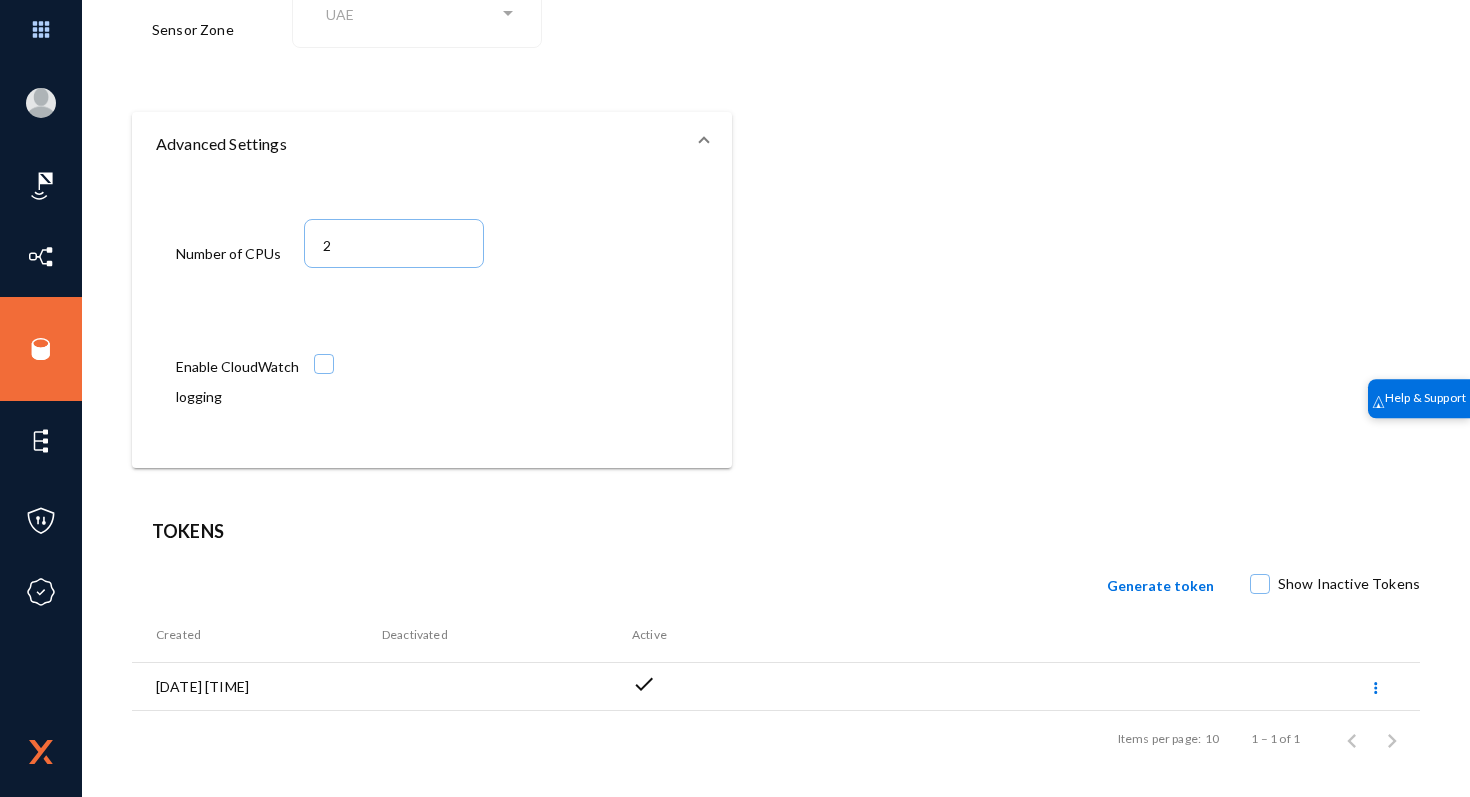 click at bounding box center (324, 364) 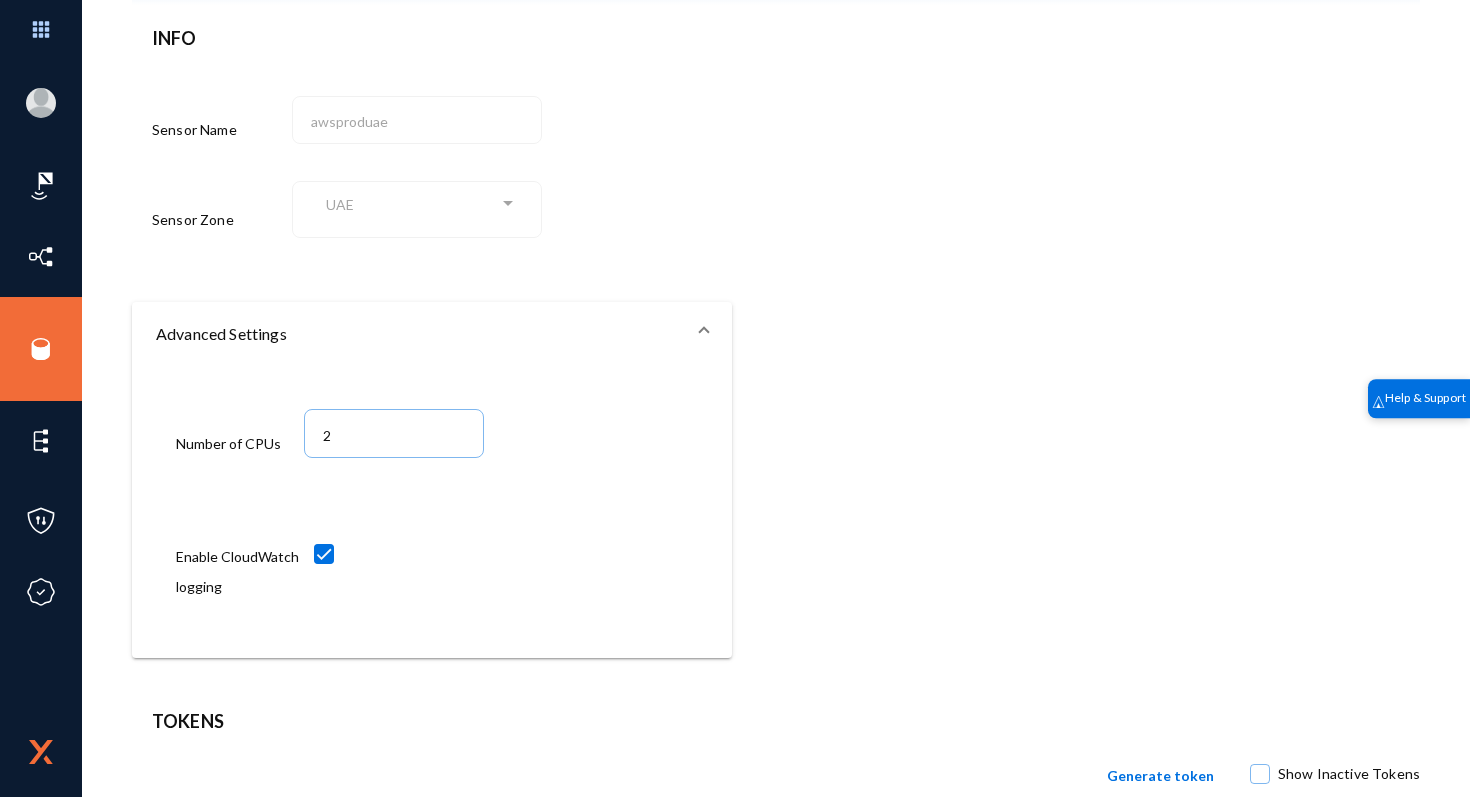 scroll, scrollTop: 0, scrollLeft: 0, axis: both 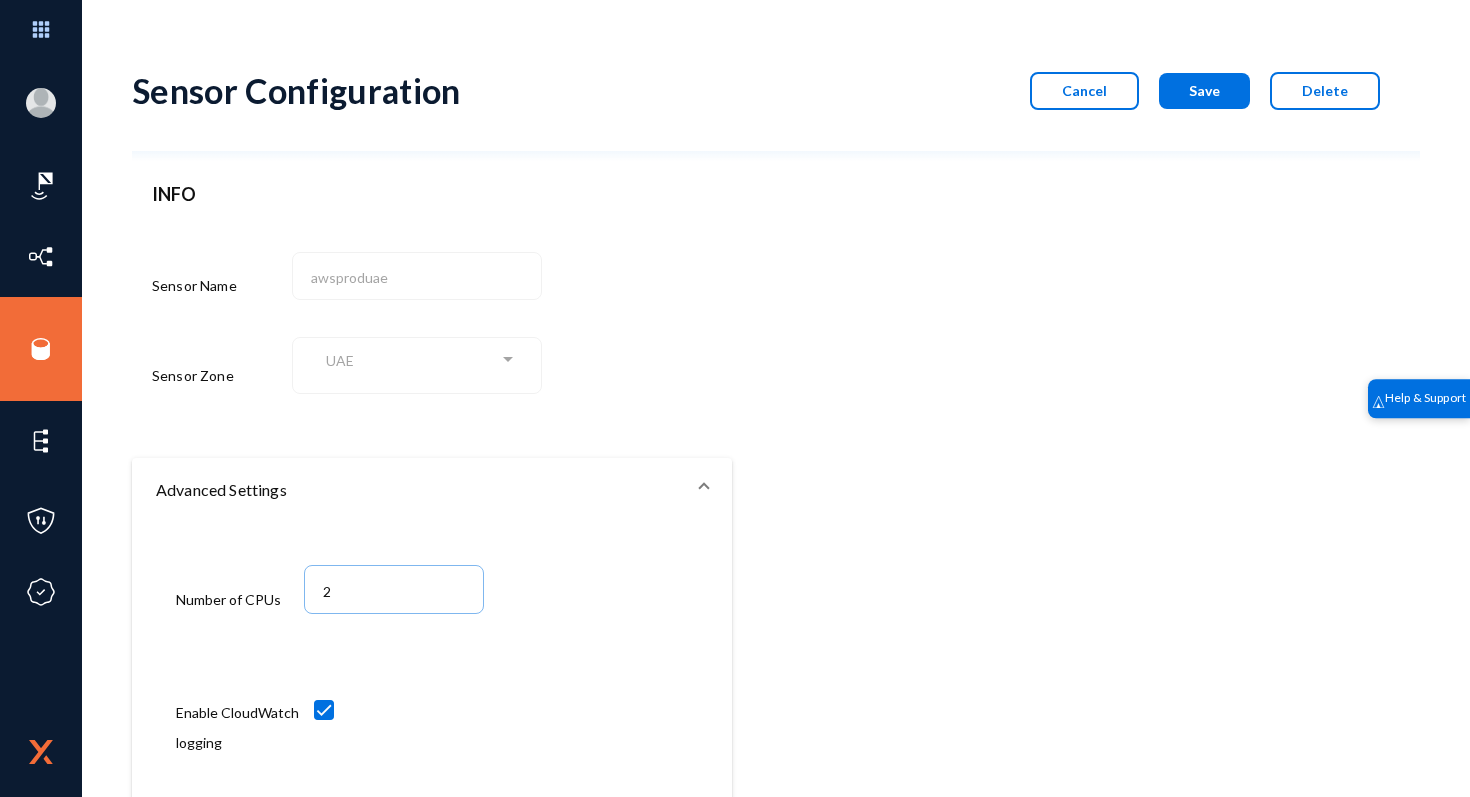 click on "Save" 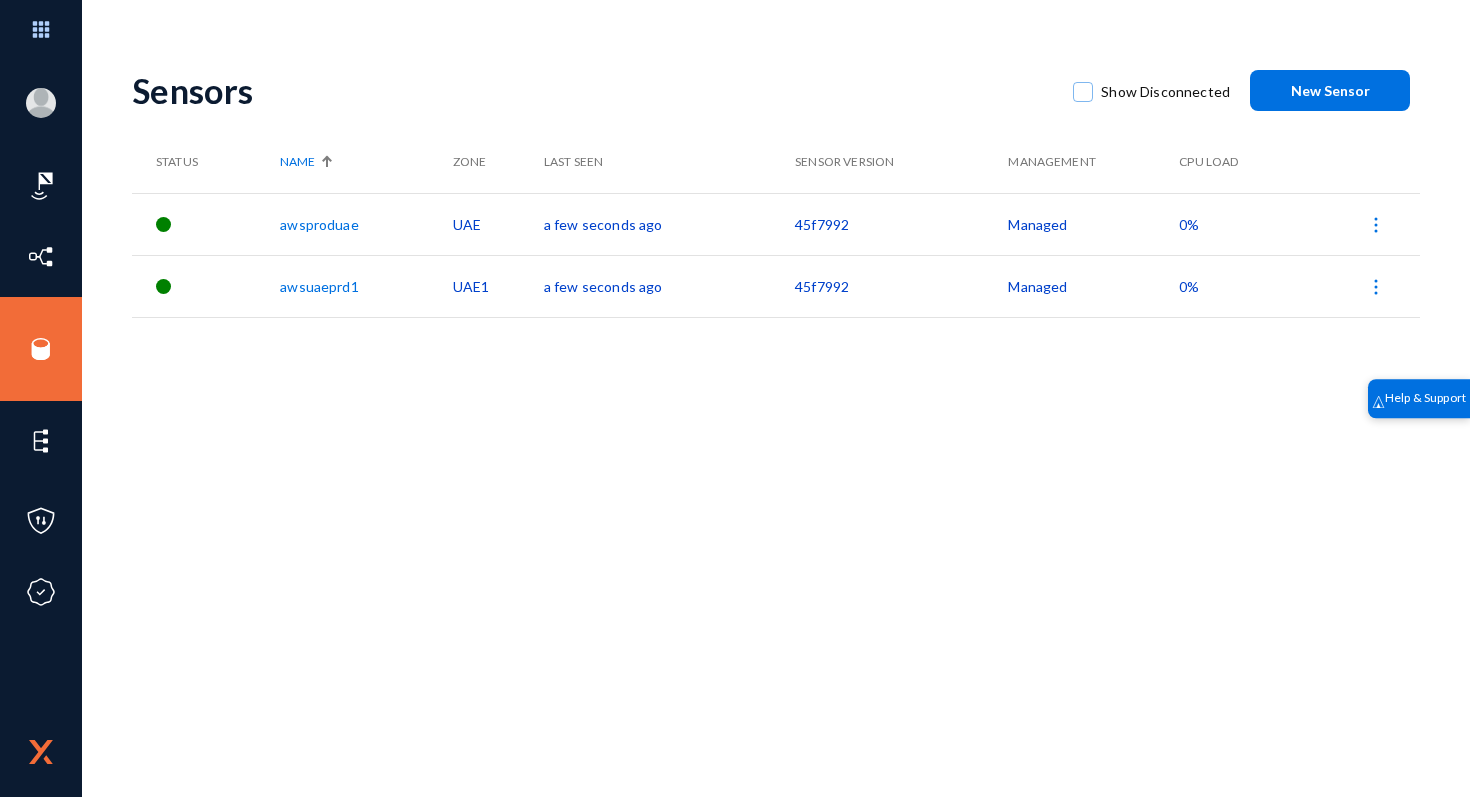 click on "awsuaeprd1" 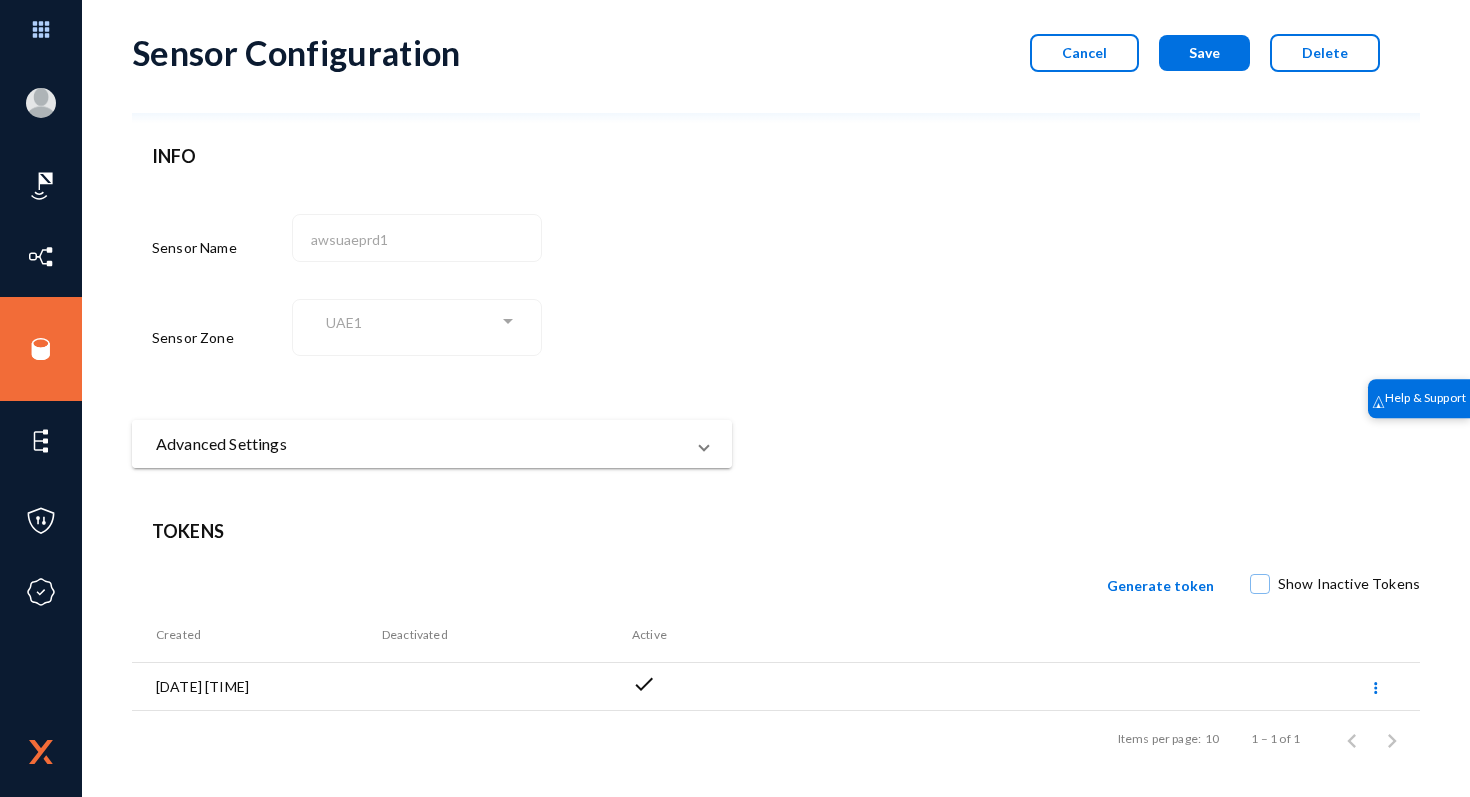 click on "Advanced Settings" at bounding box center [420, 444] 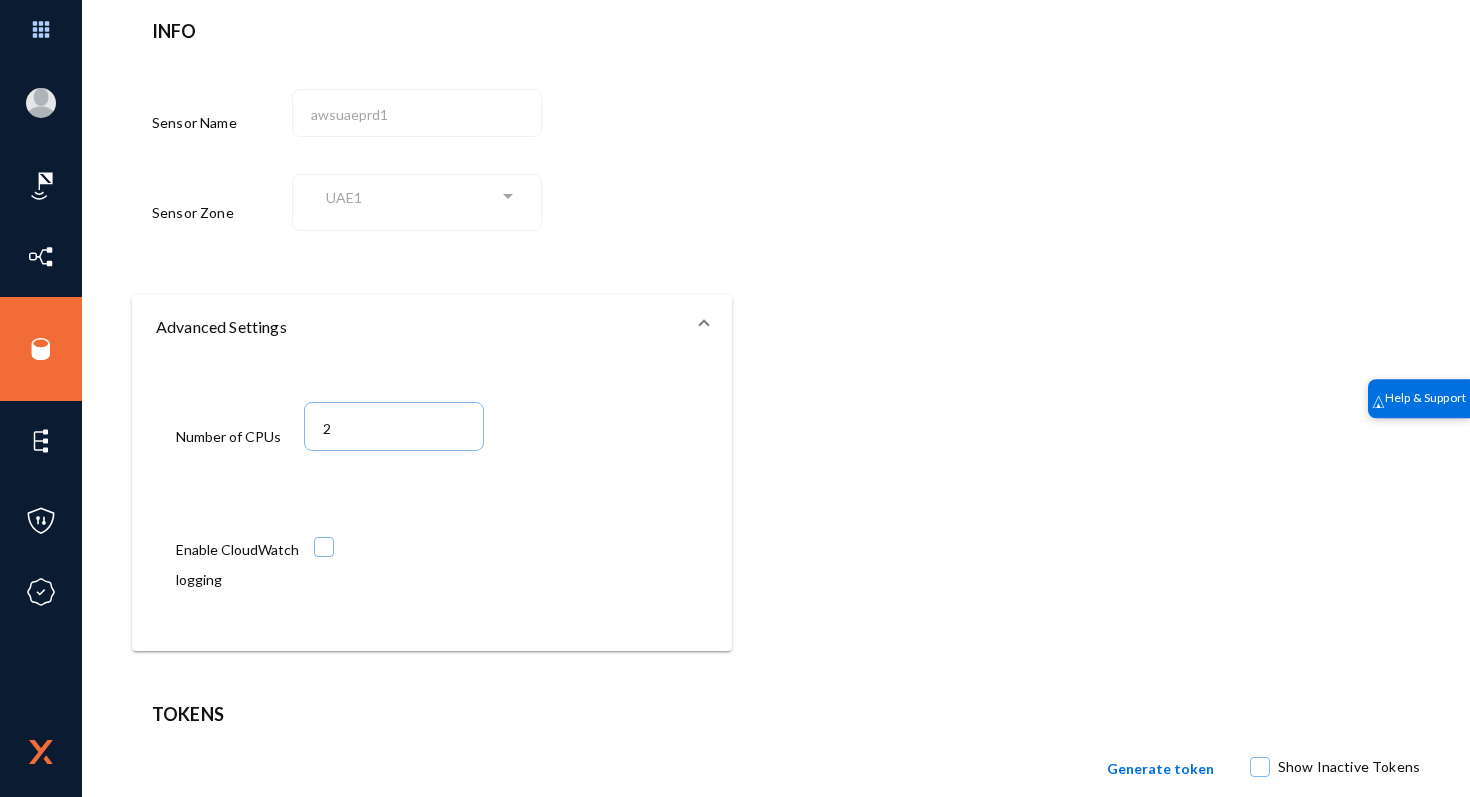 scroll, scrollTop: 196, scrollLeft: 0, axis: vertical 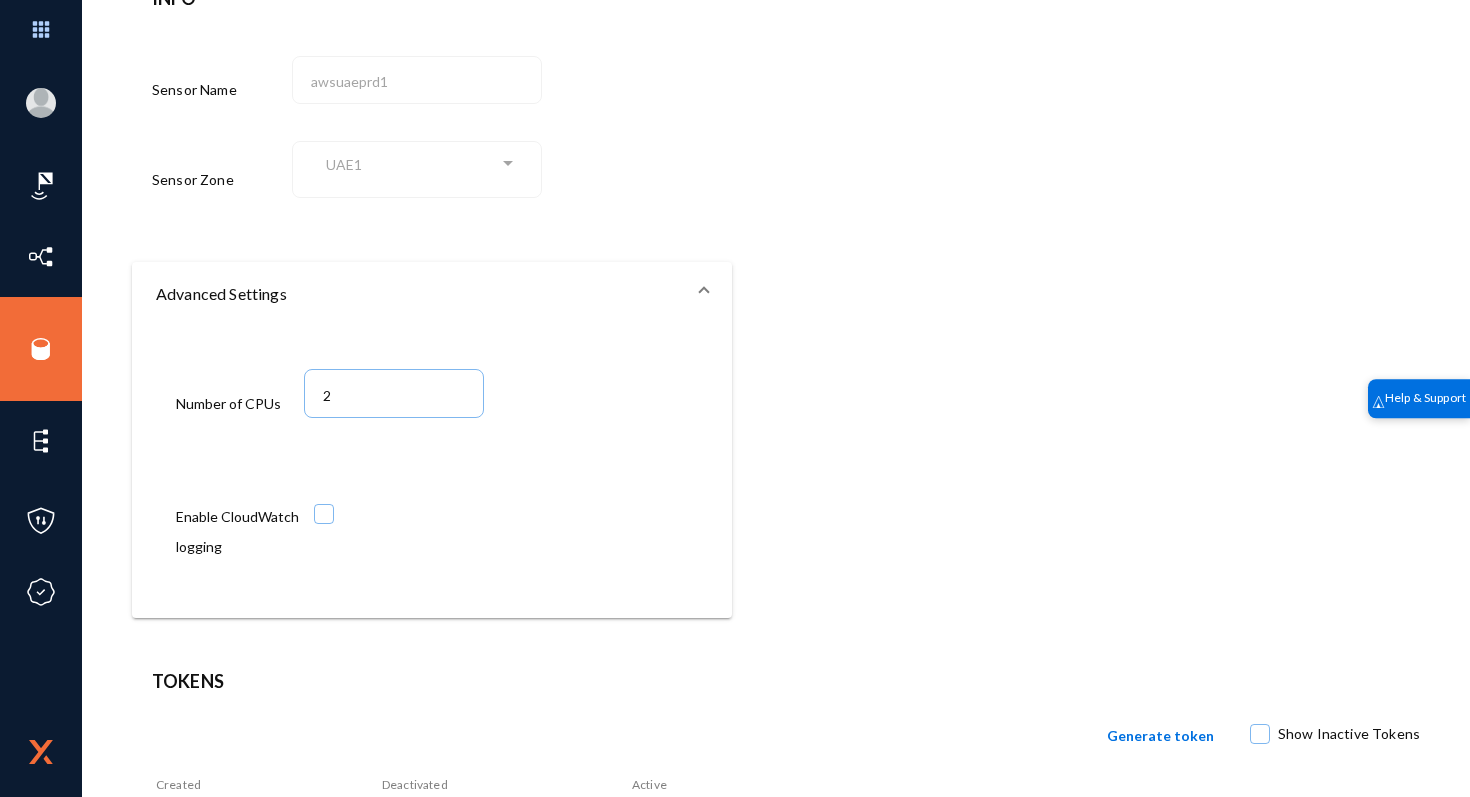 click at bounding box center [324, 514] 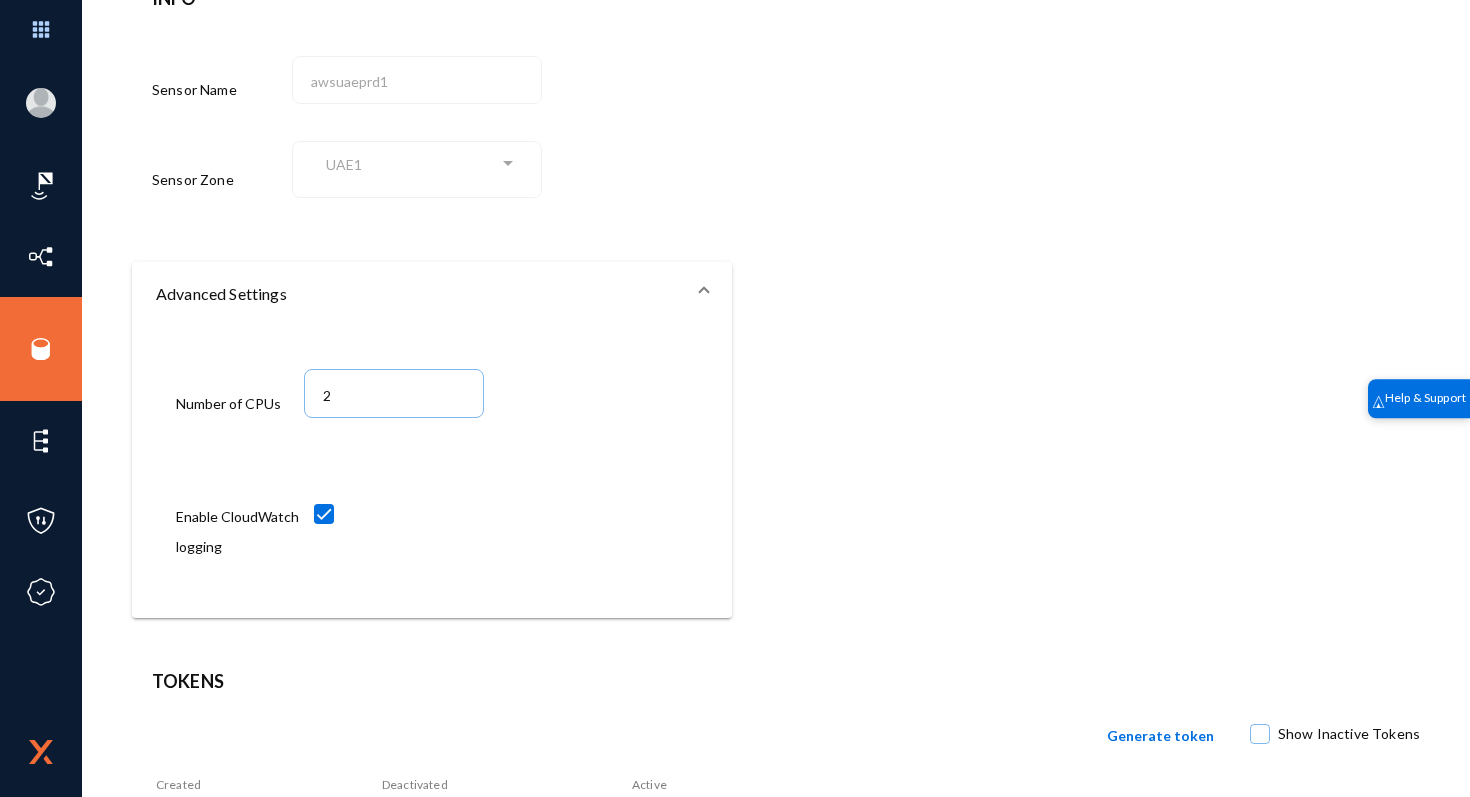 scroll, scrollTop: 0, scrollLeft: 0, axis: both 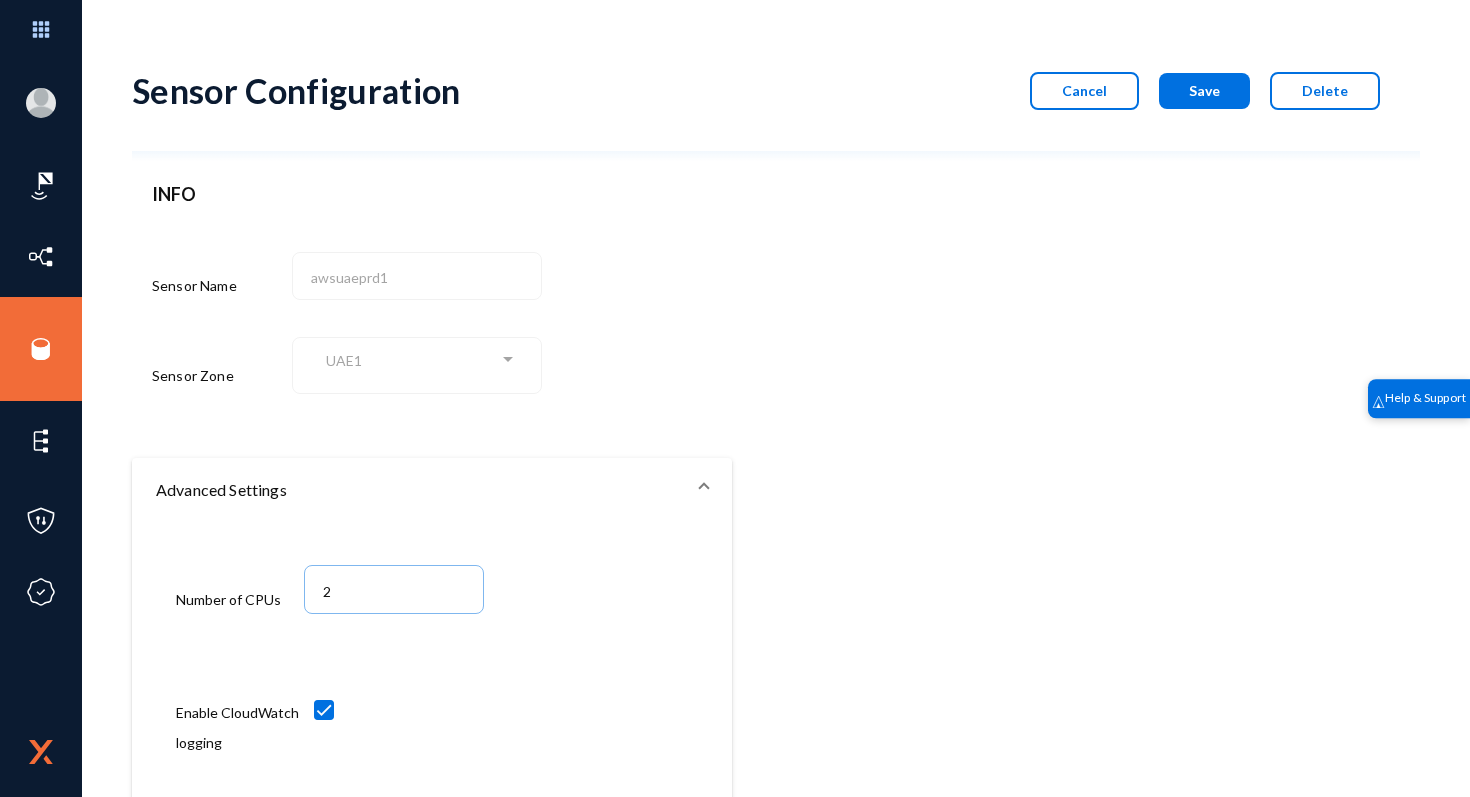 click on "Save" 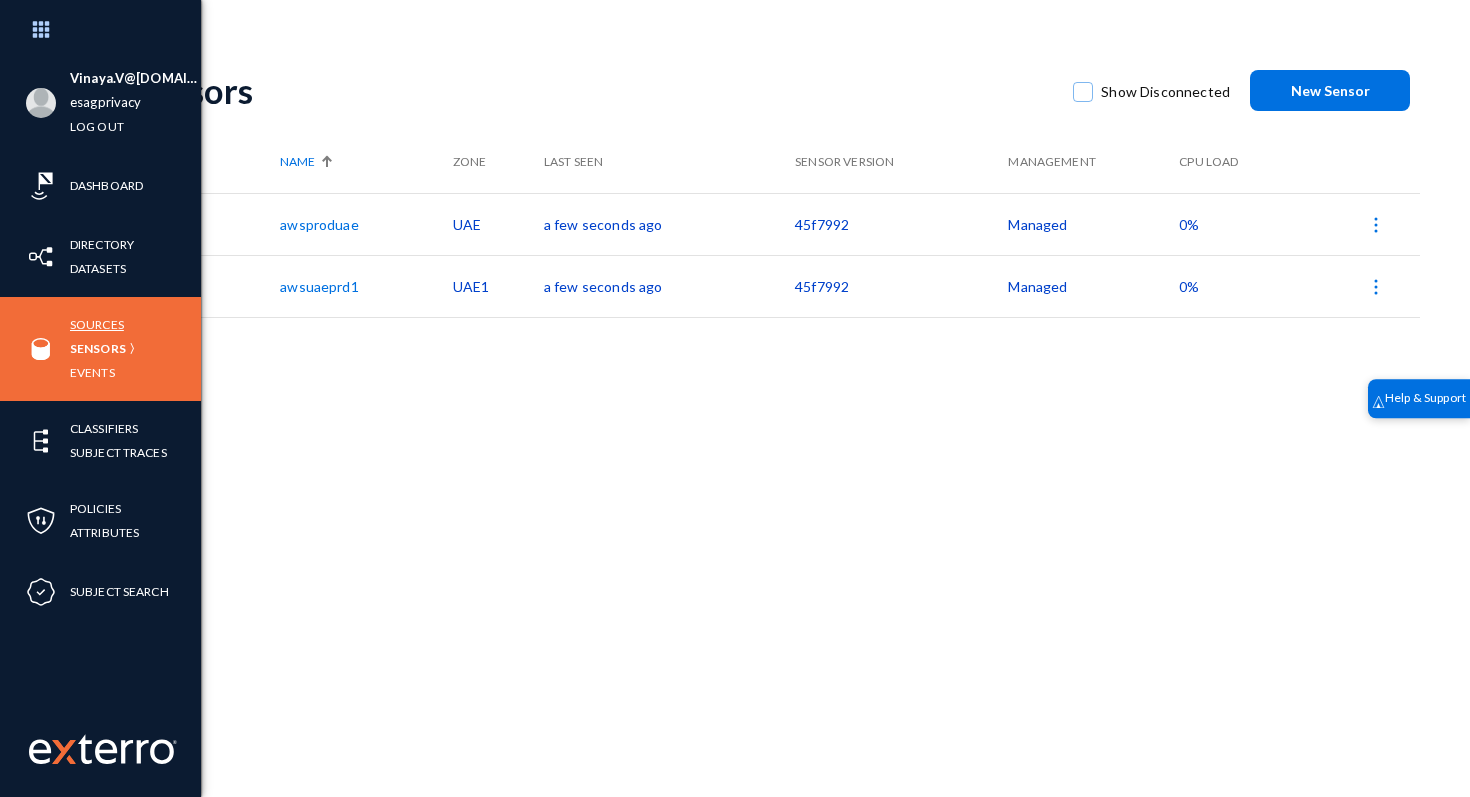 click on "Sources" at bounding box center [97, 324] 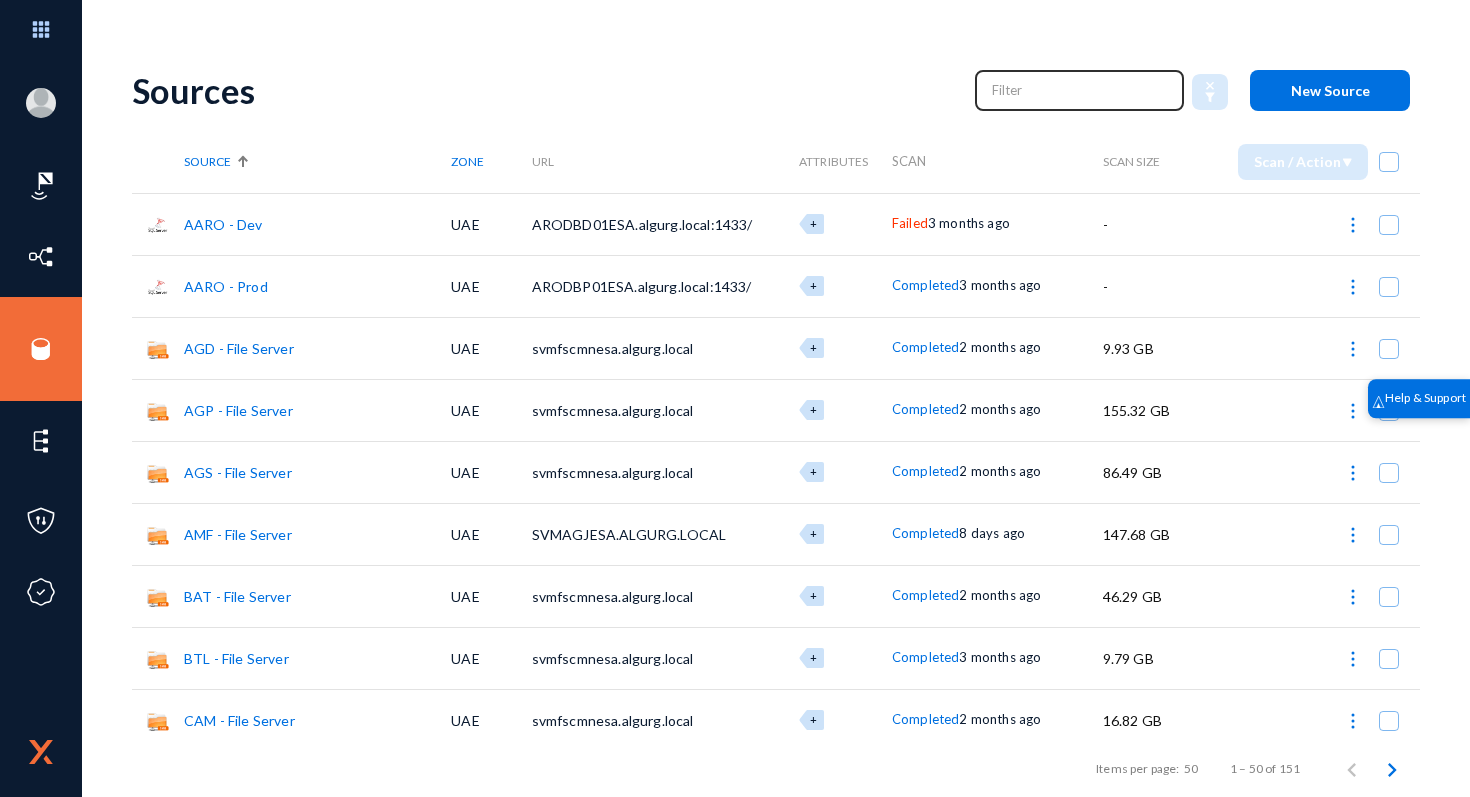 click at bounding box center (1080, 90) 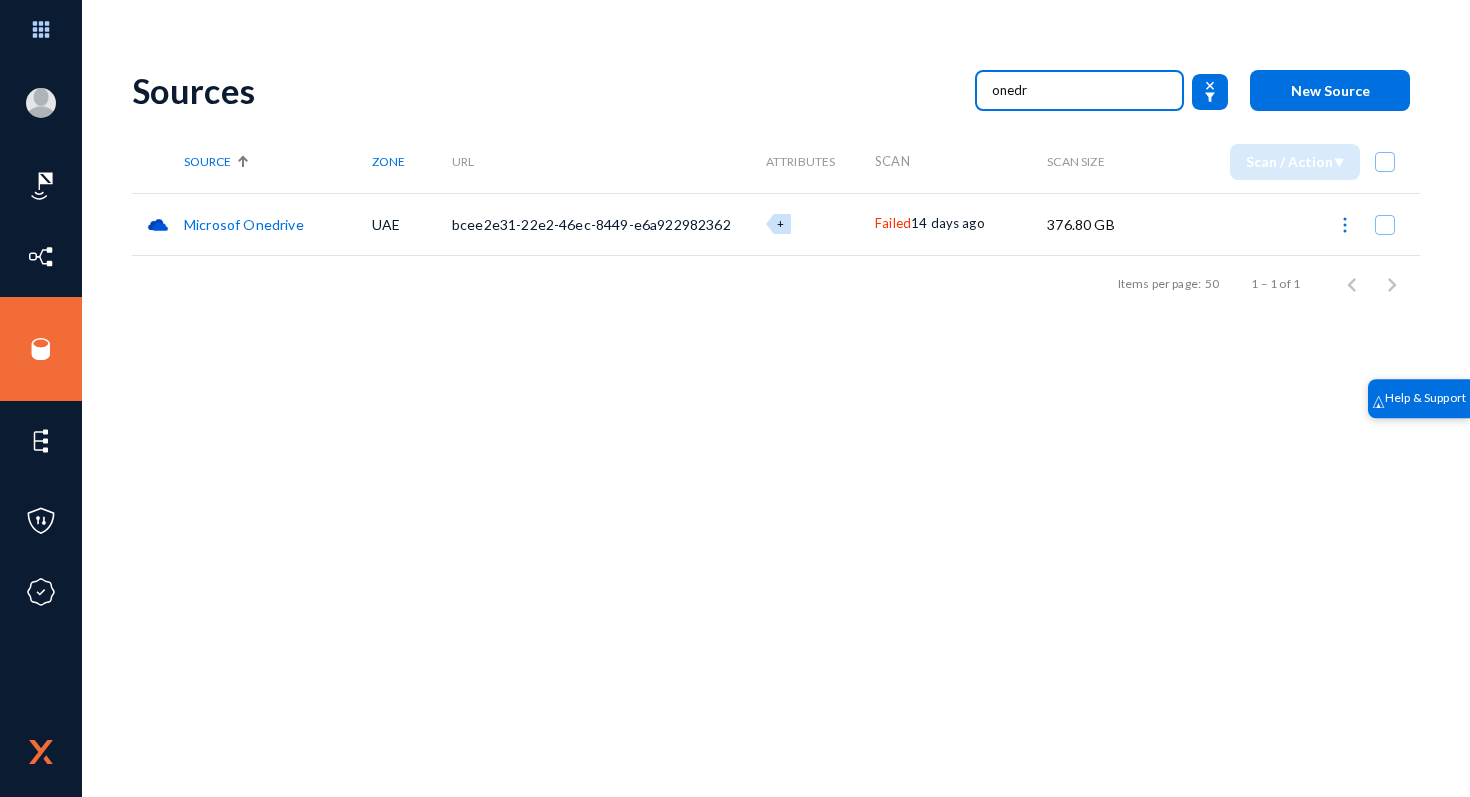 type on "onedr" 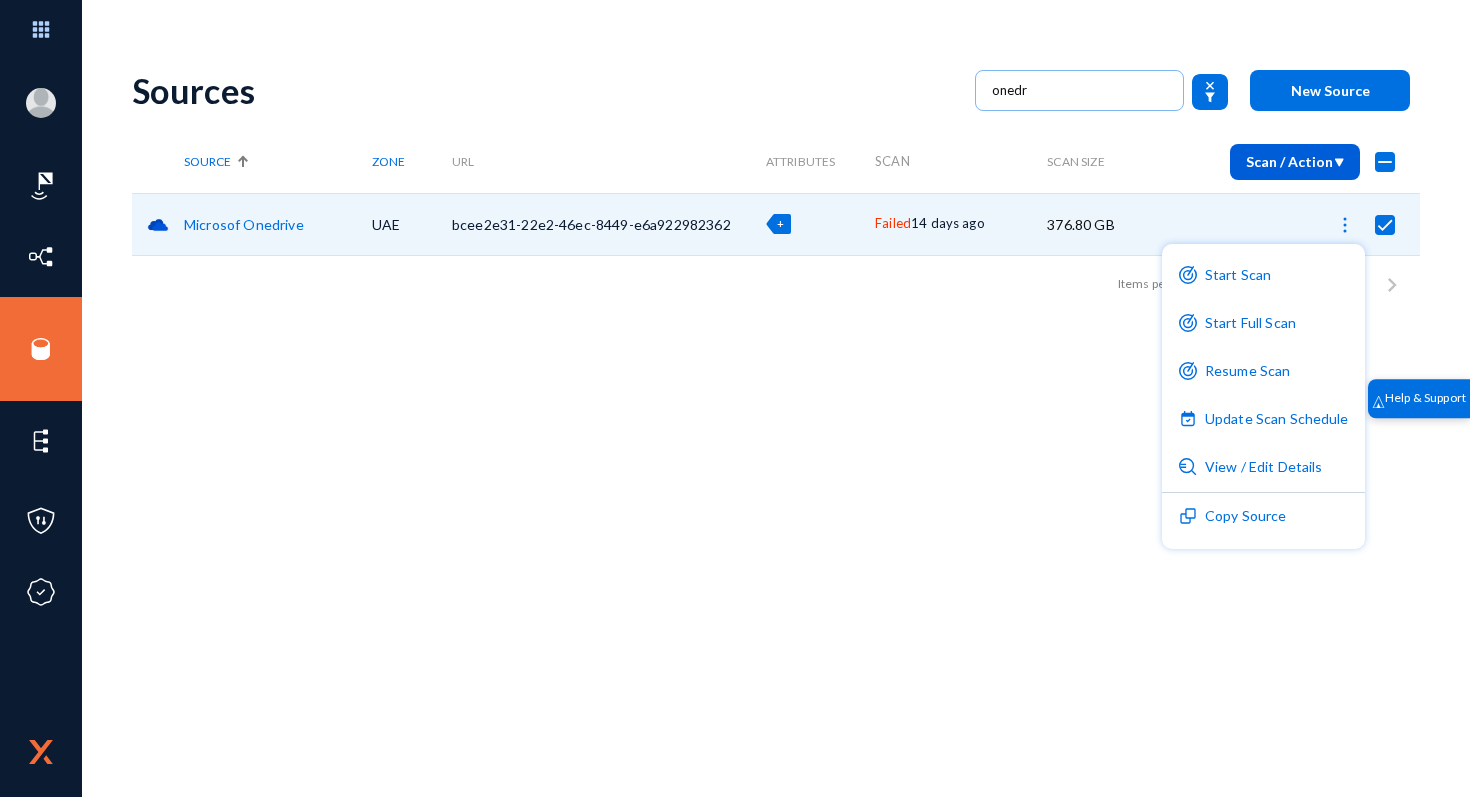 click at bounding box center (735, 398) 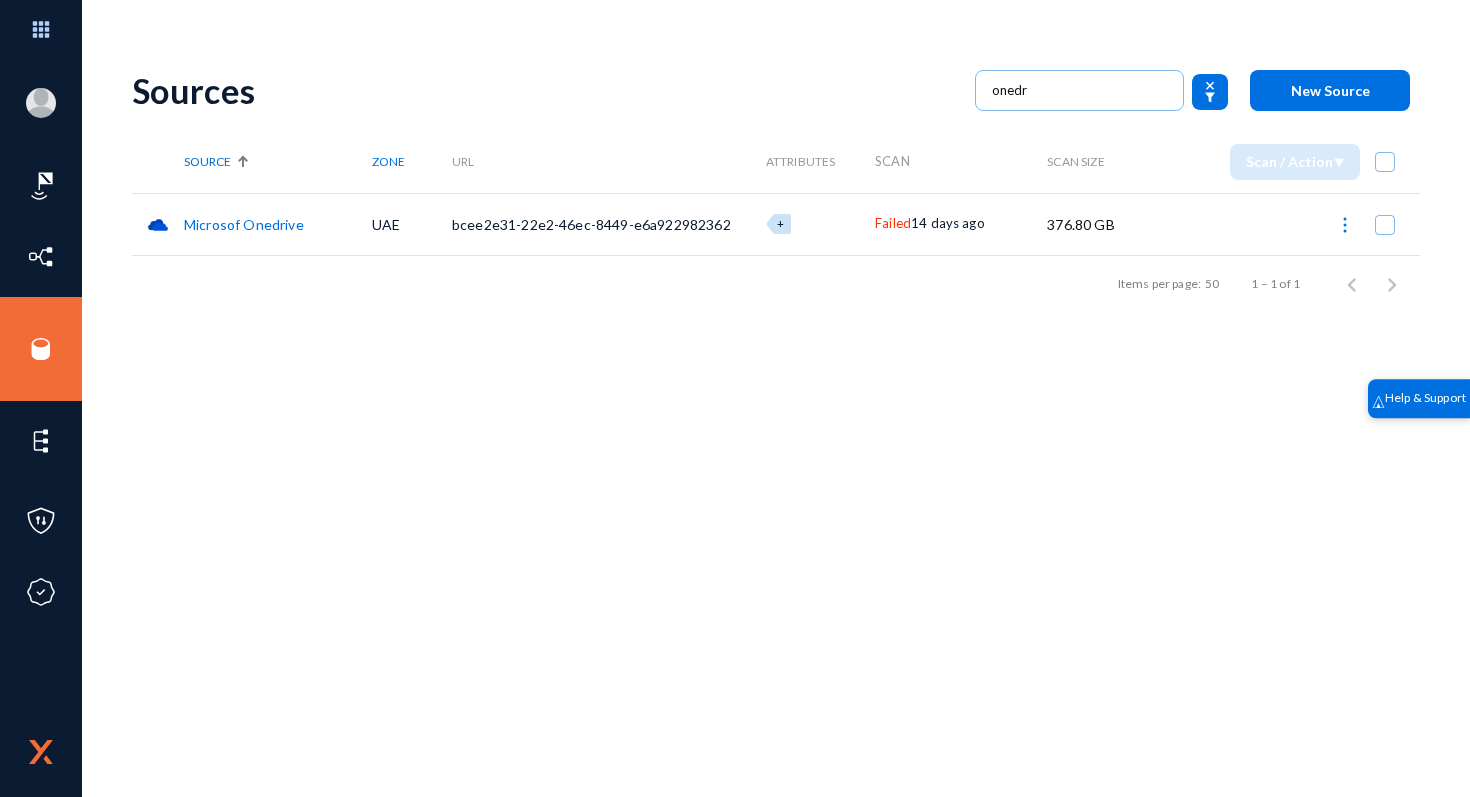 click 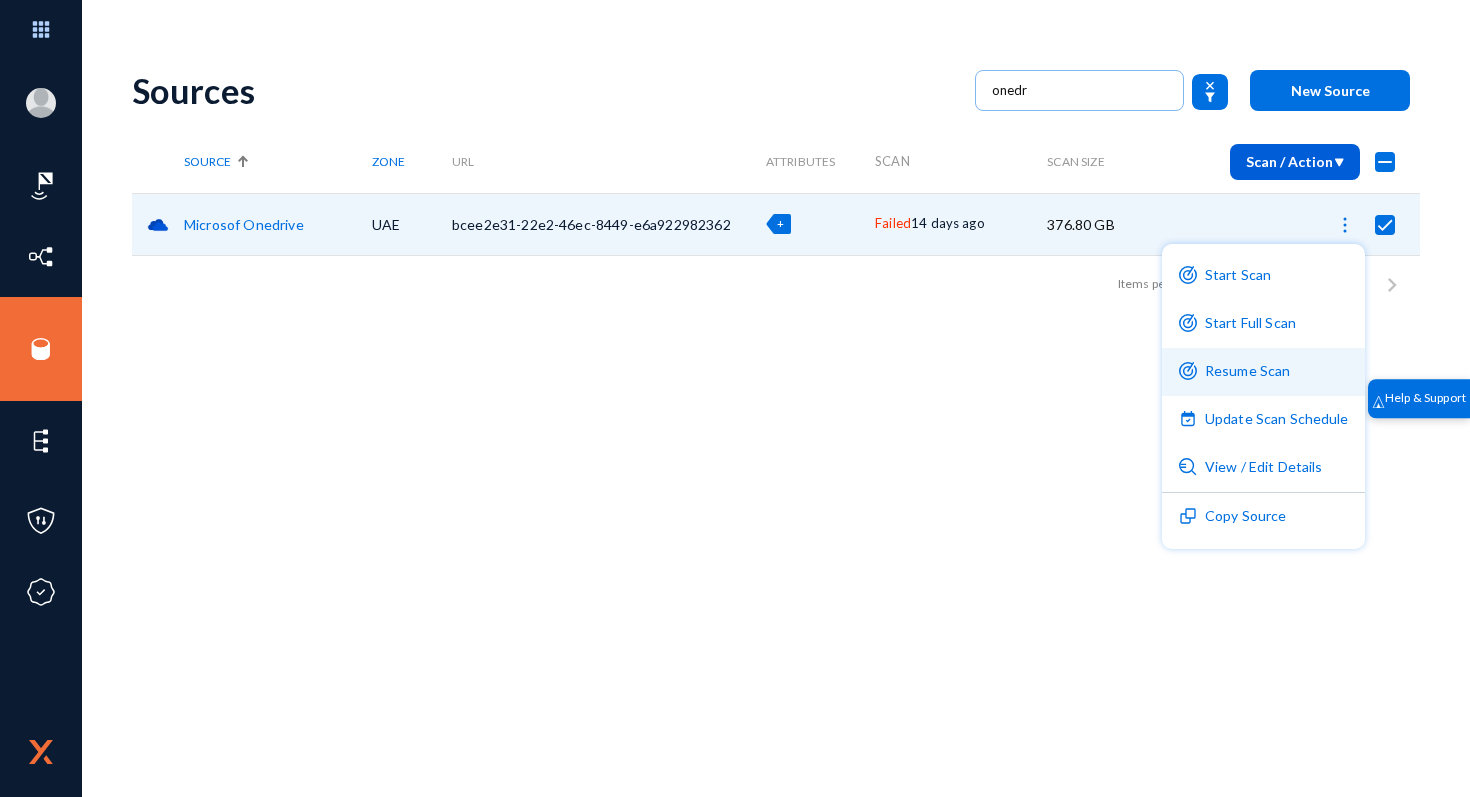 click on "Resume Scan" at bounding box center (1263, 372) 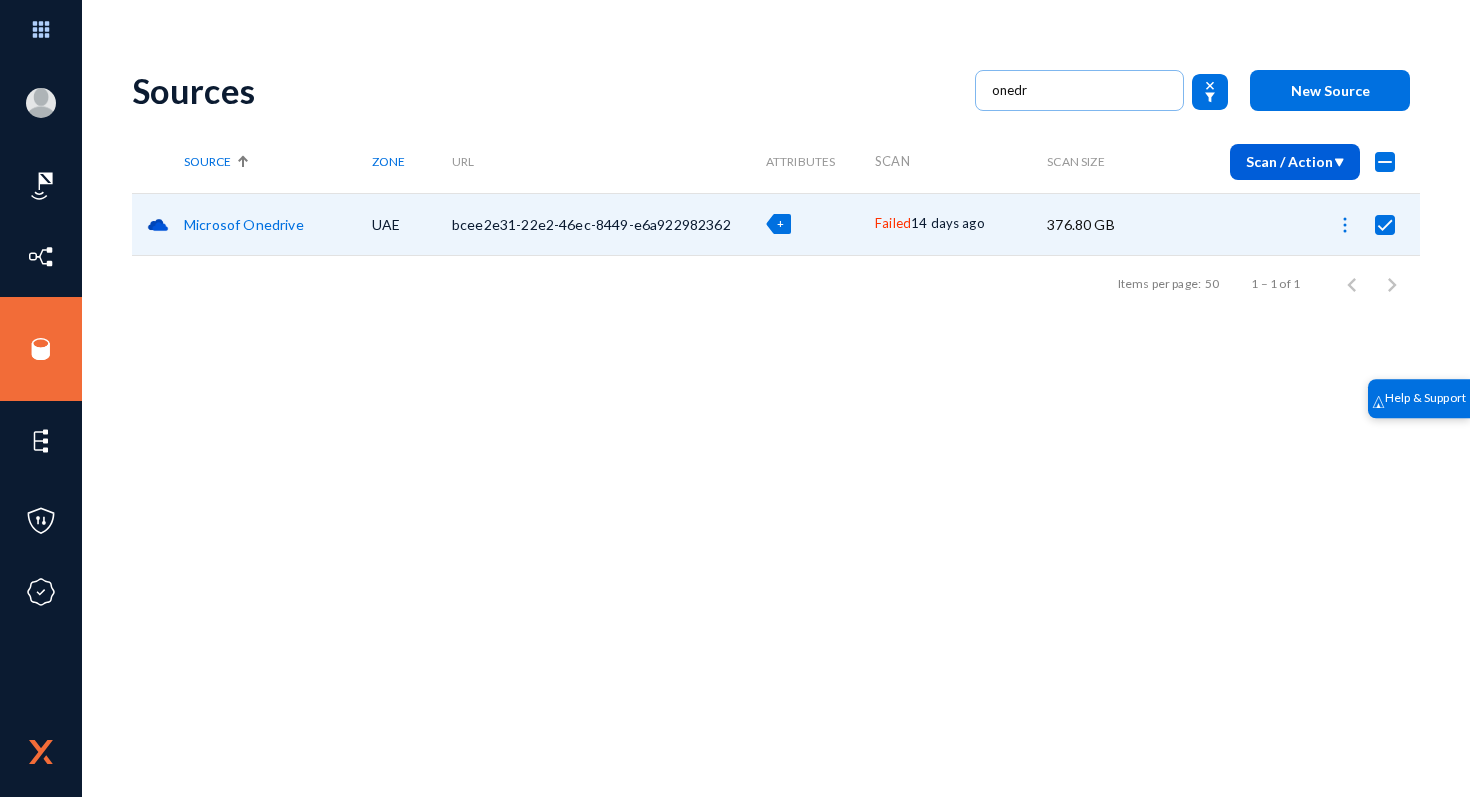checkbox on "false" 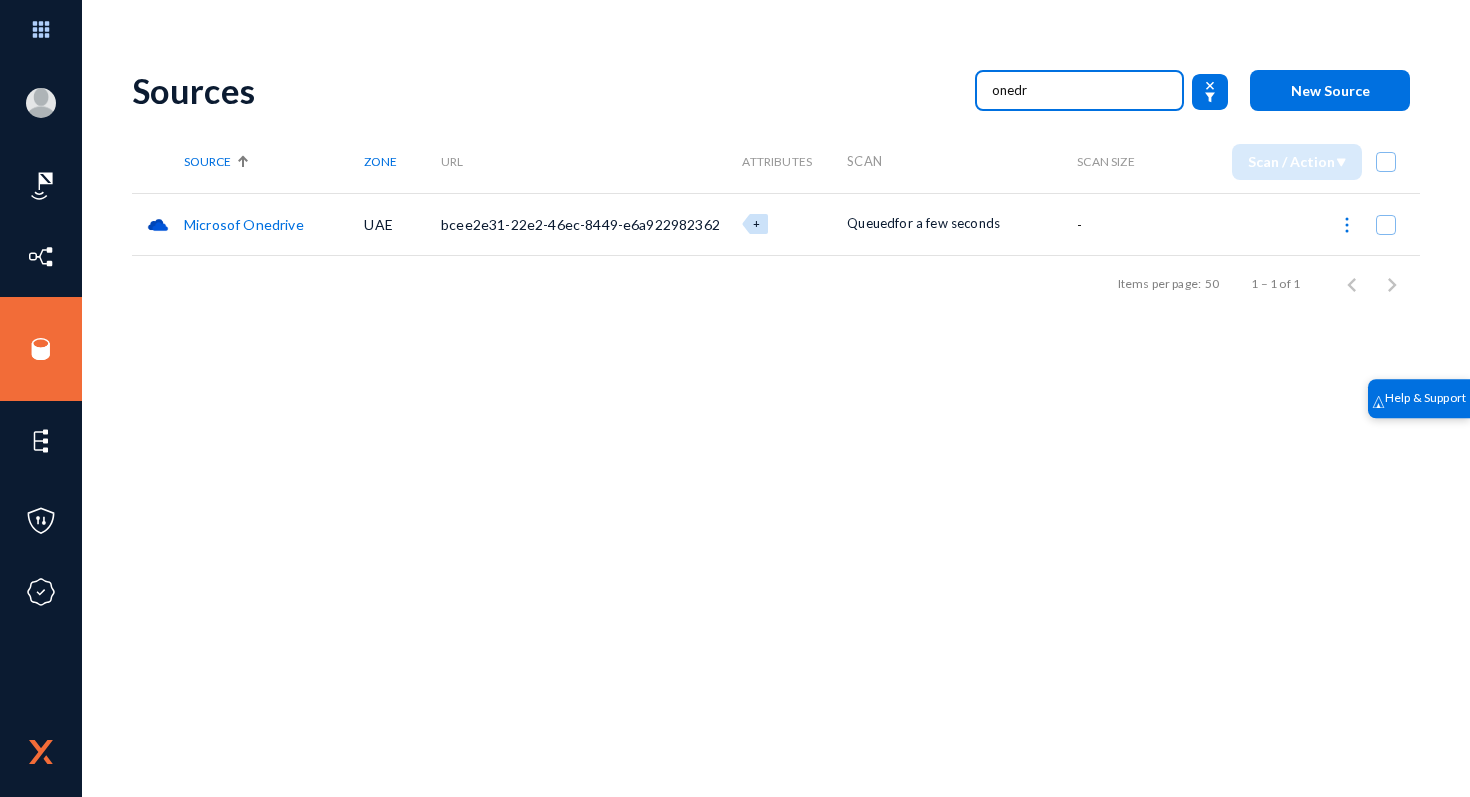 drag, startPoint x: 1104, startPoint y: 87, endPoint x: 941, endPoint y: 87, distance: 163 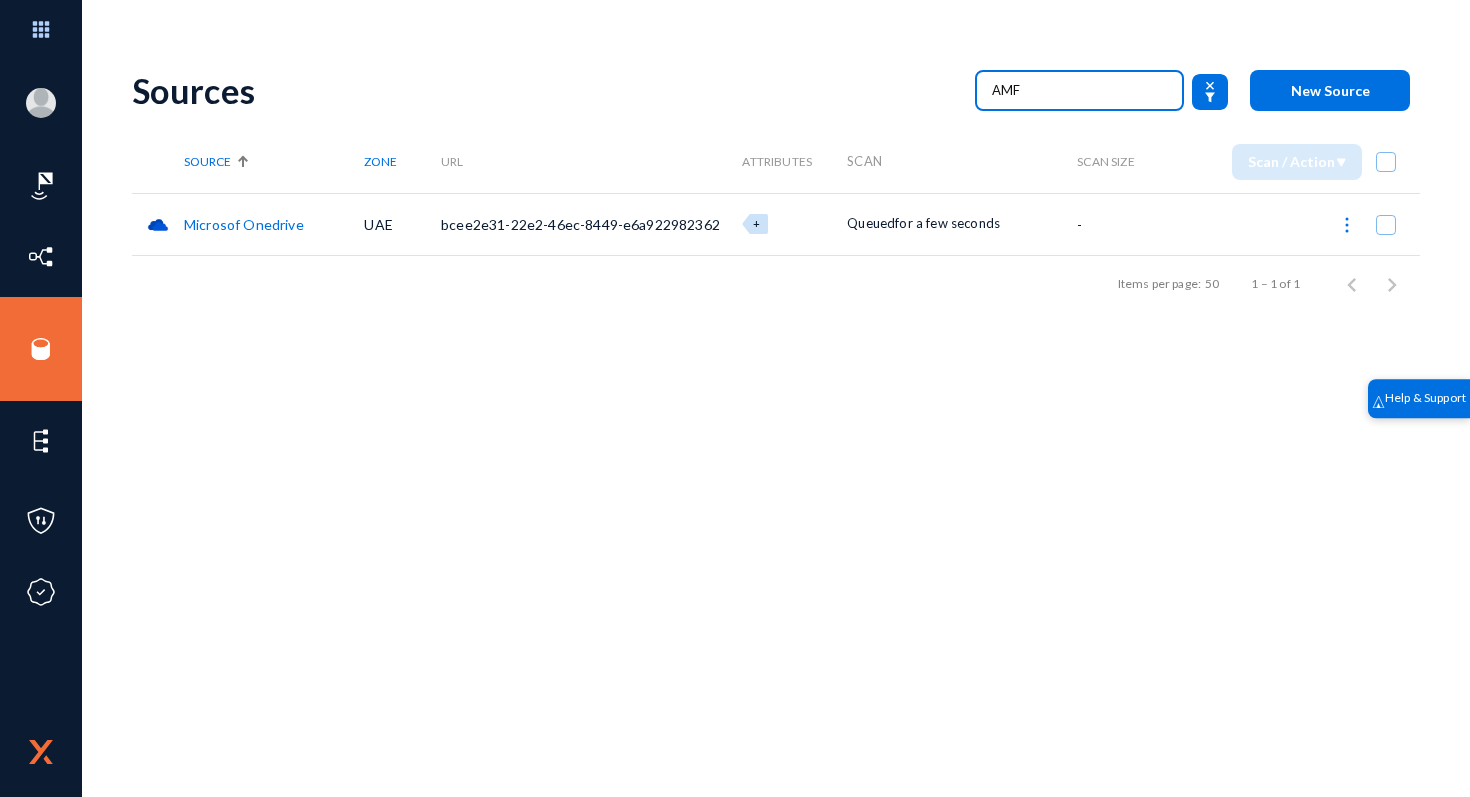 type on "AMF" 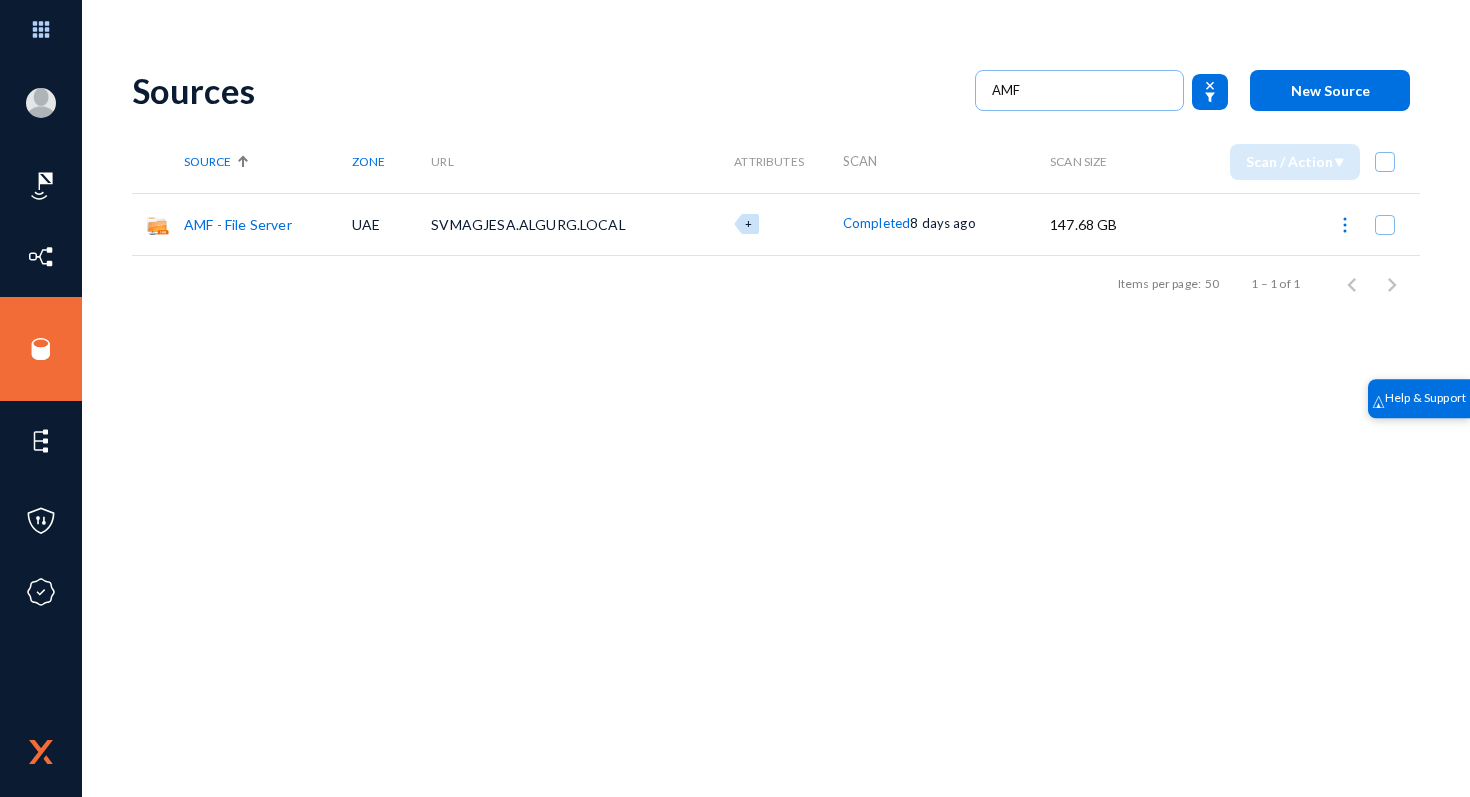 click on "UAE" 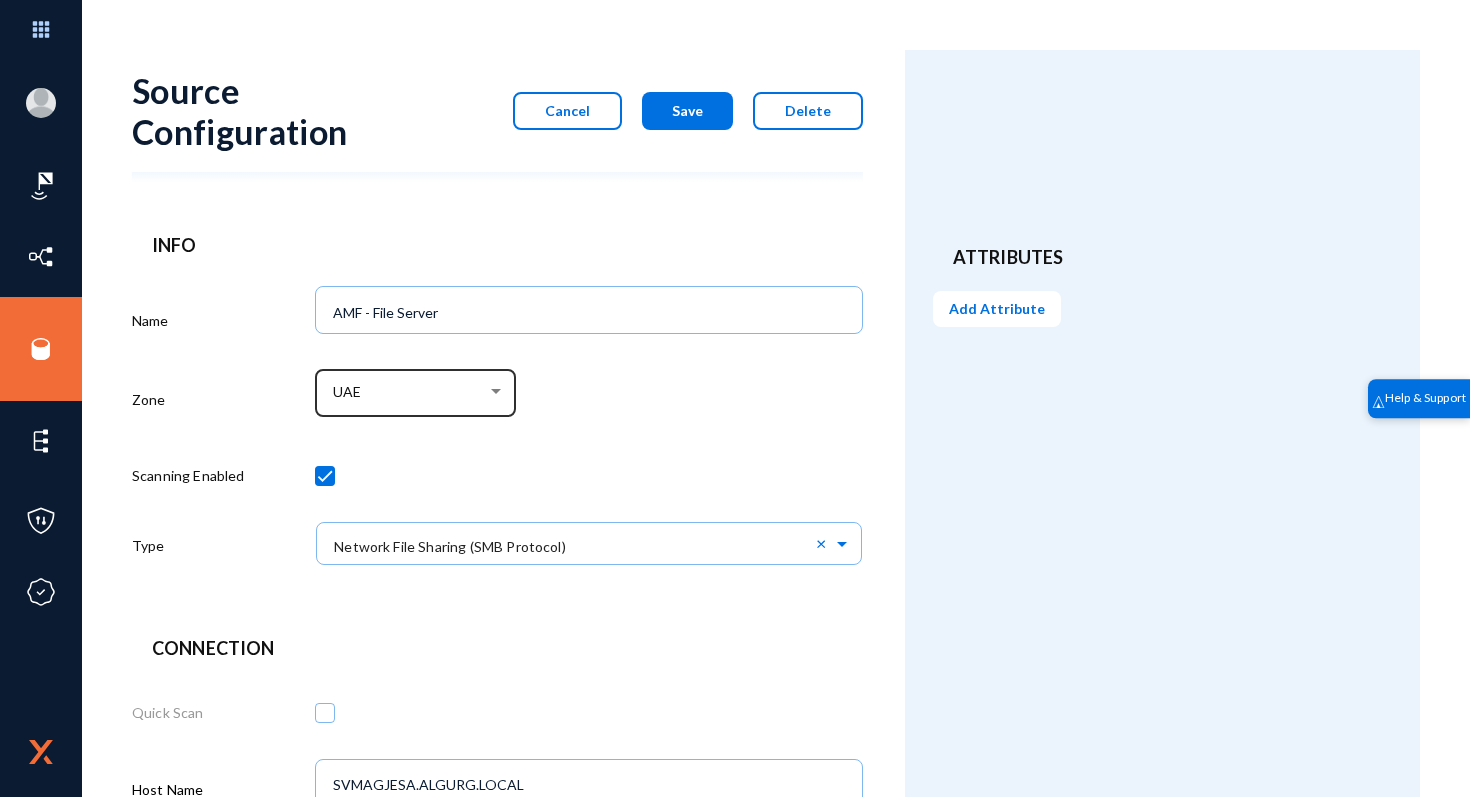 click on "UAE" at bounding box center [410, 393] 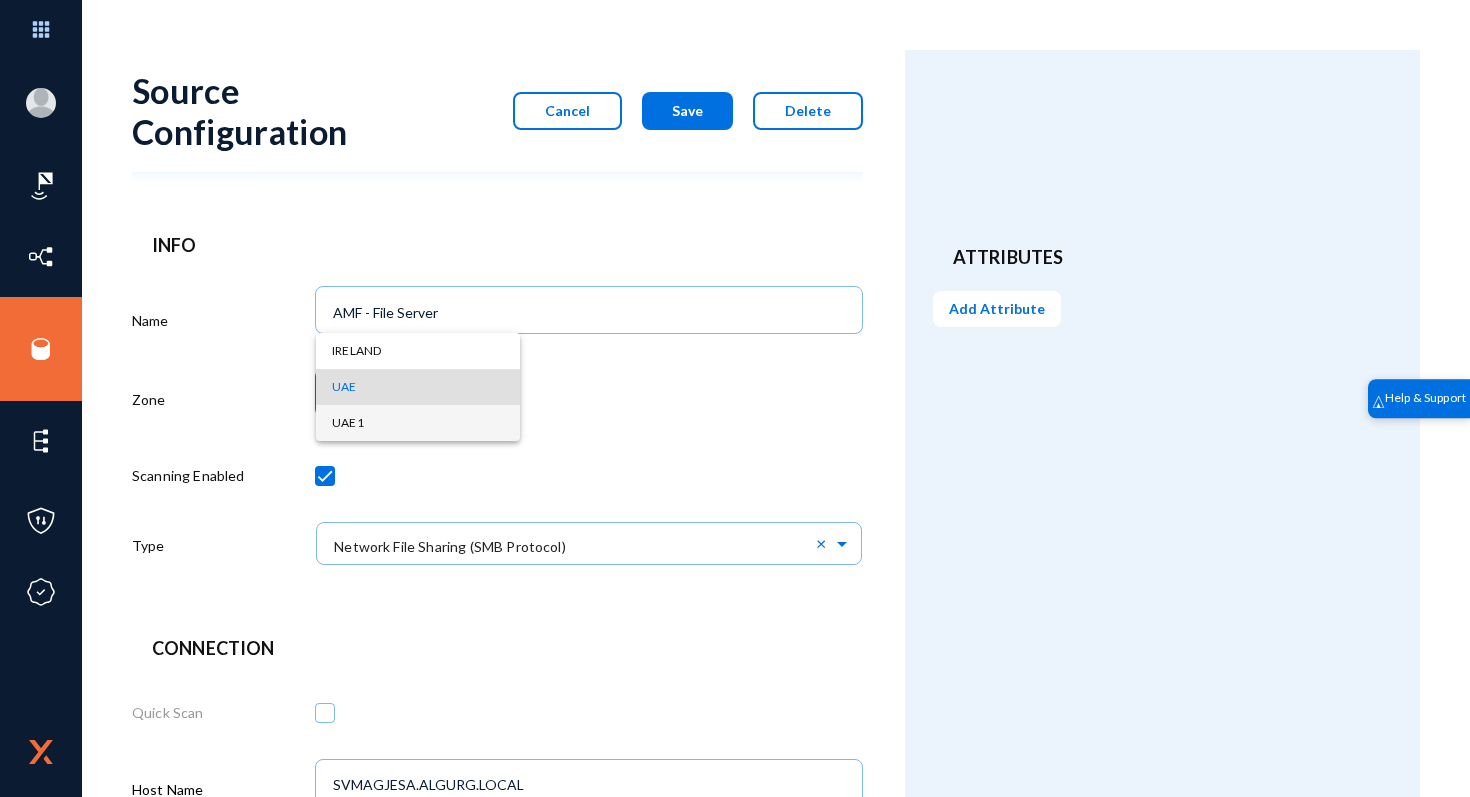 click on "UAE1" at bounding box center [418, 423] 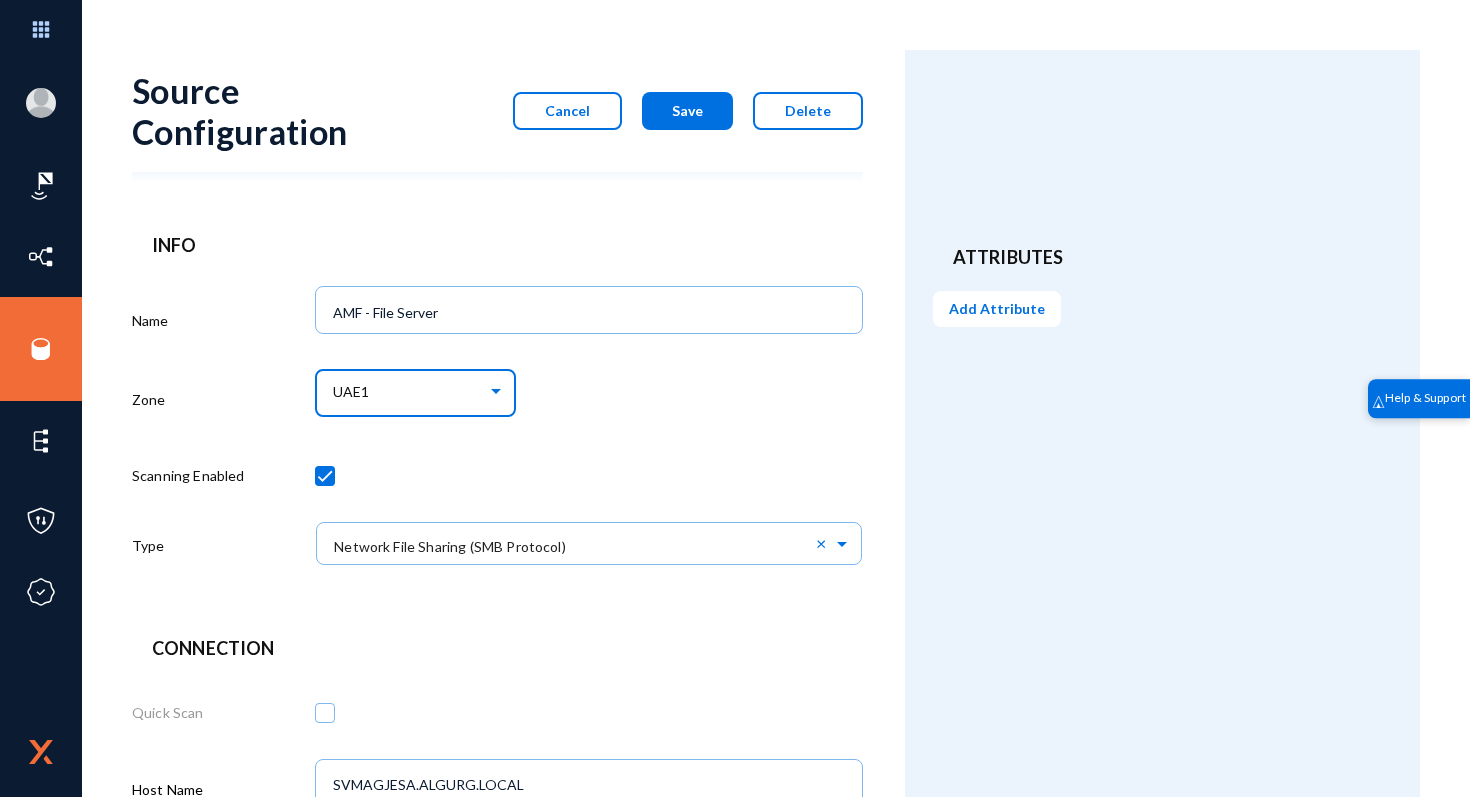 click on "UAE1" 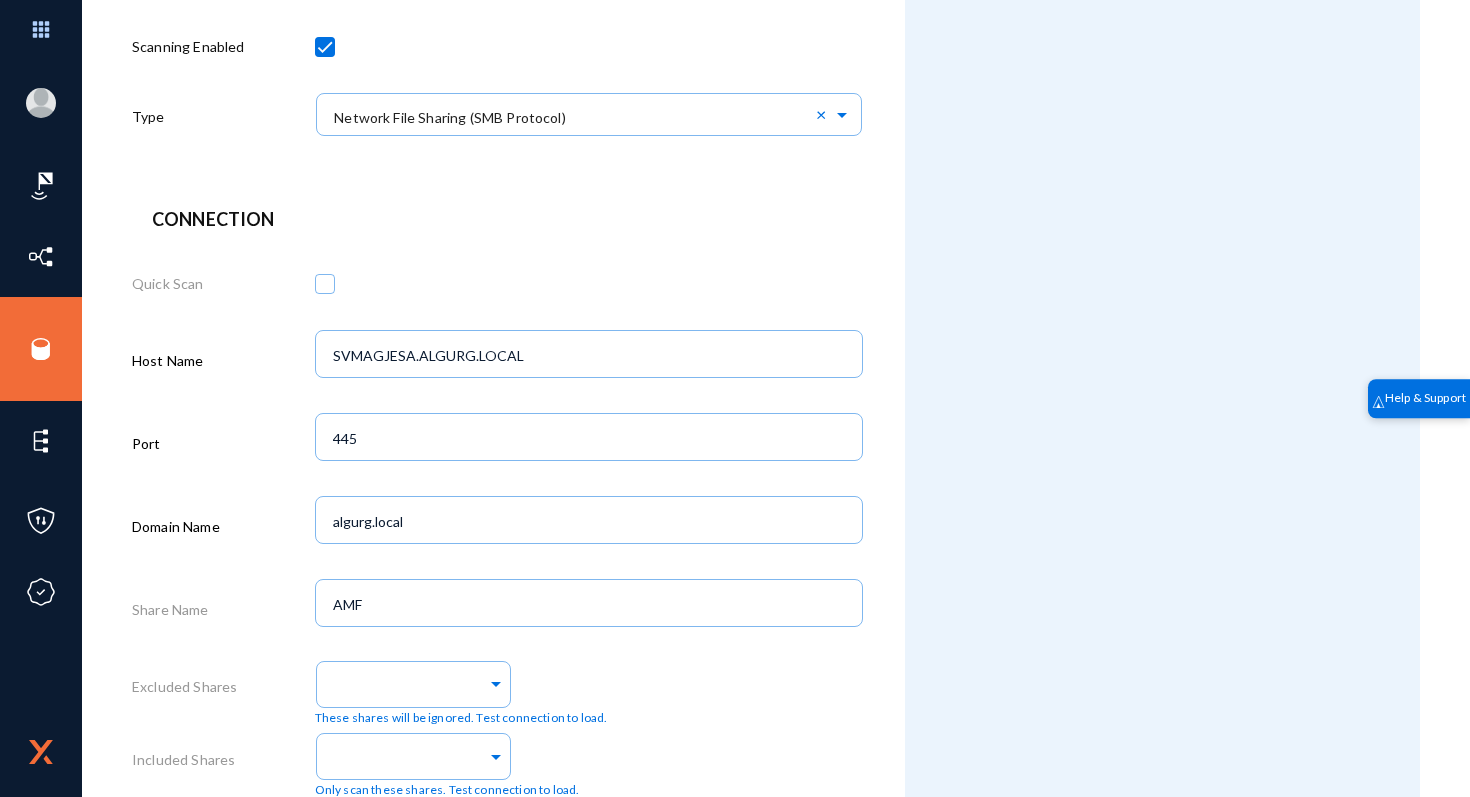 scroll, scrollTop: 871, scrollLeft: 0, axis: vertical 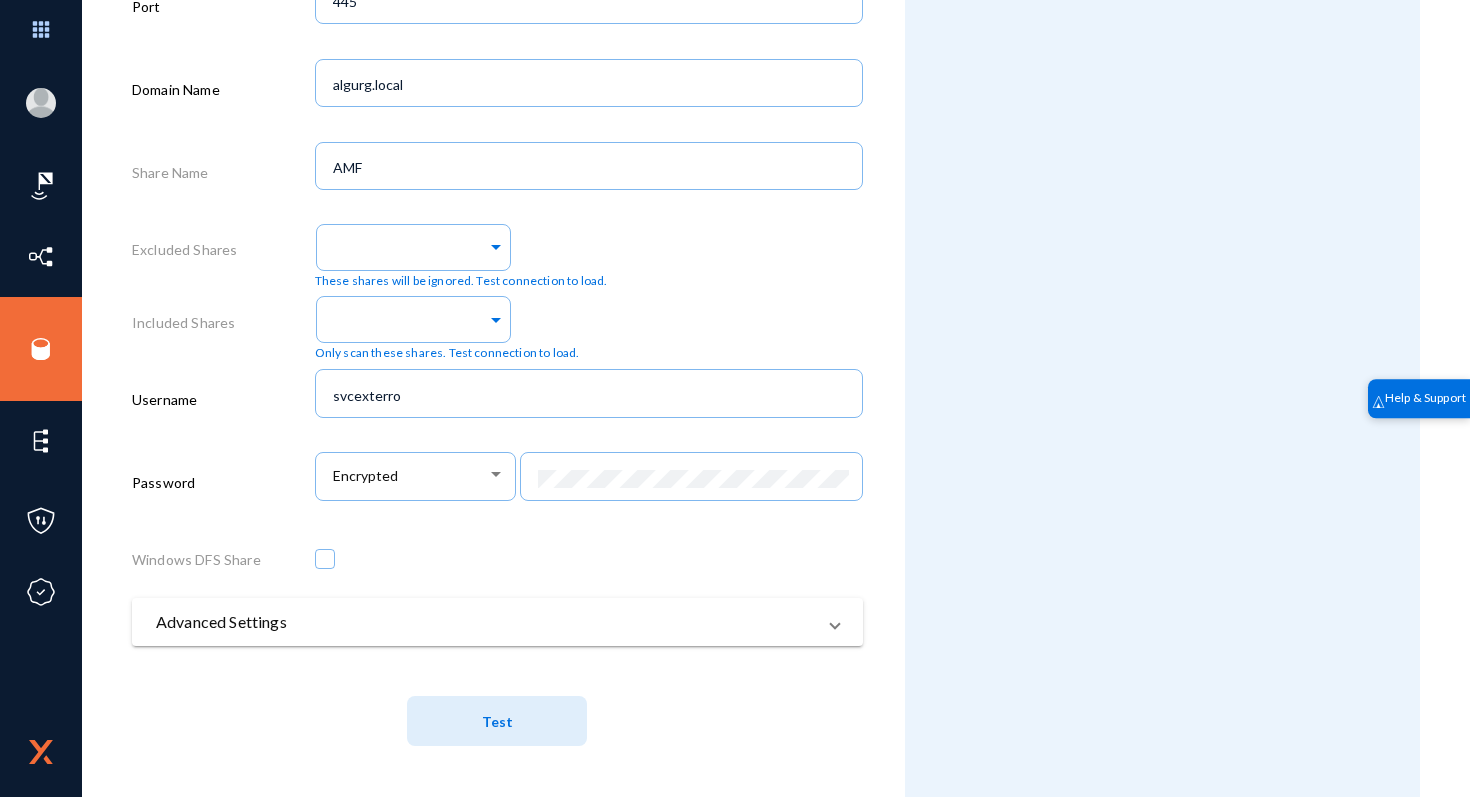 click on "Test" 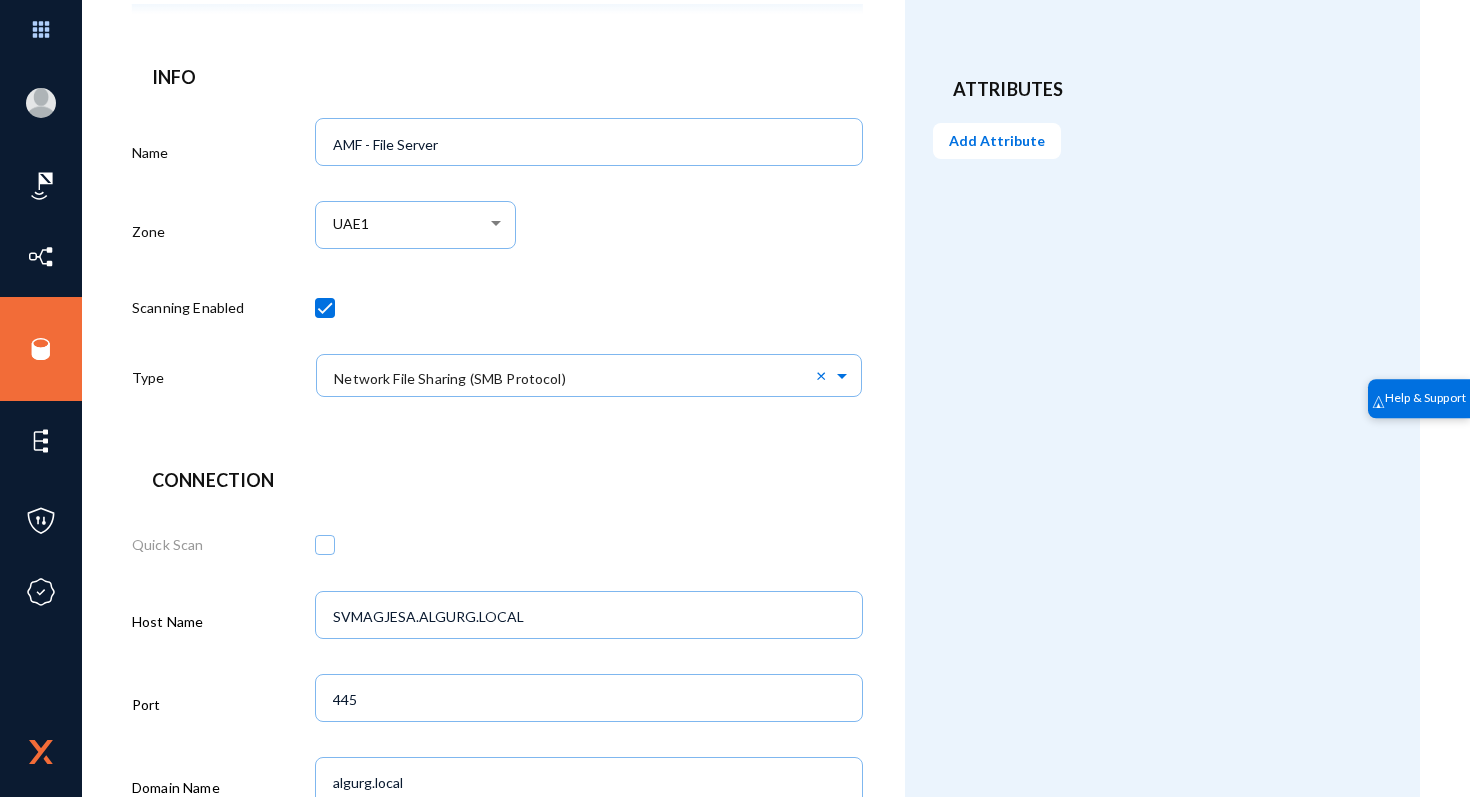 scroll, scrollTop: 0, scrollLeft: 0, axis: both 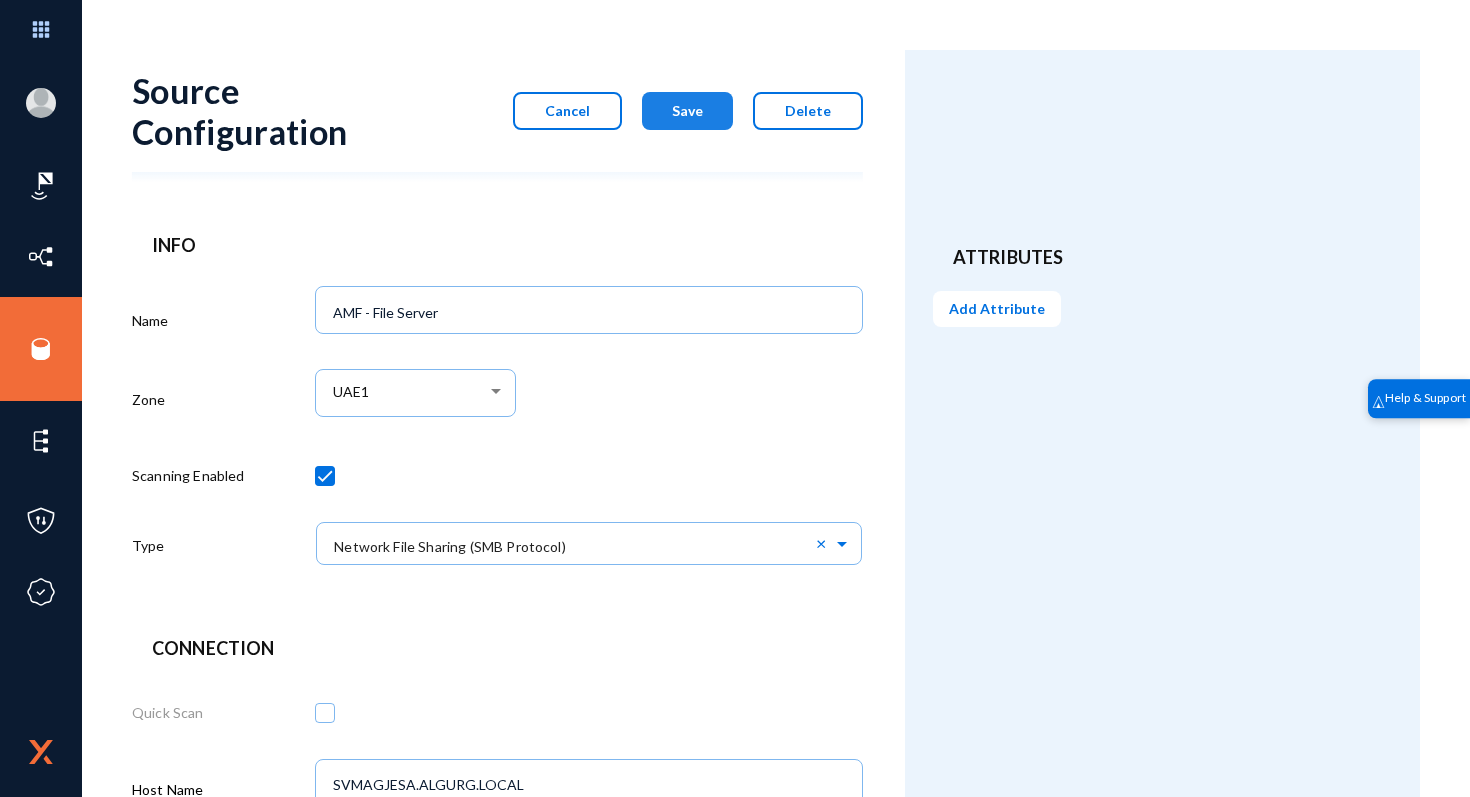 click on "Save" 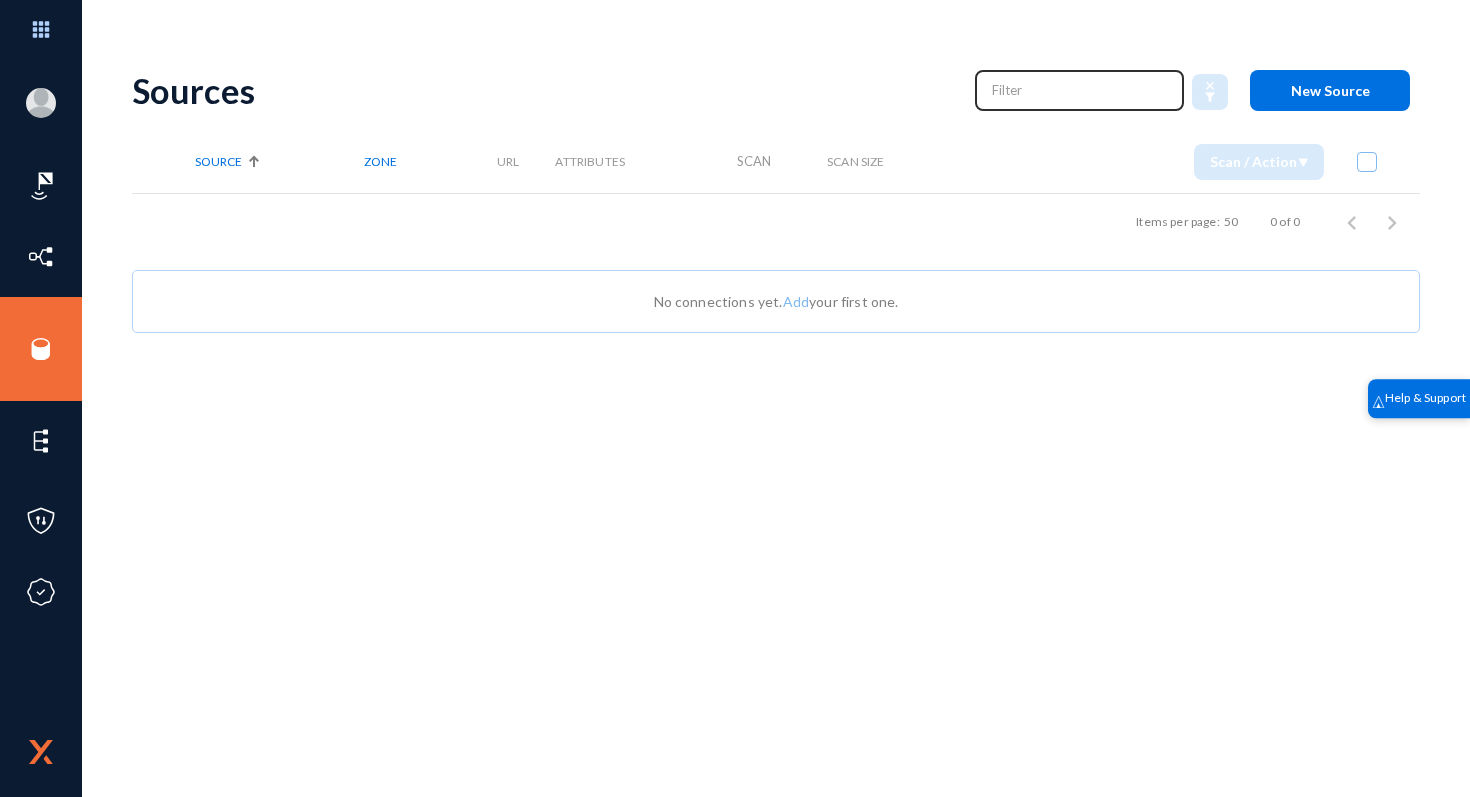click at bounding box center [1080, 90] 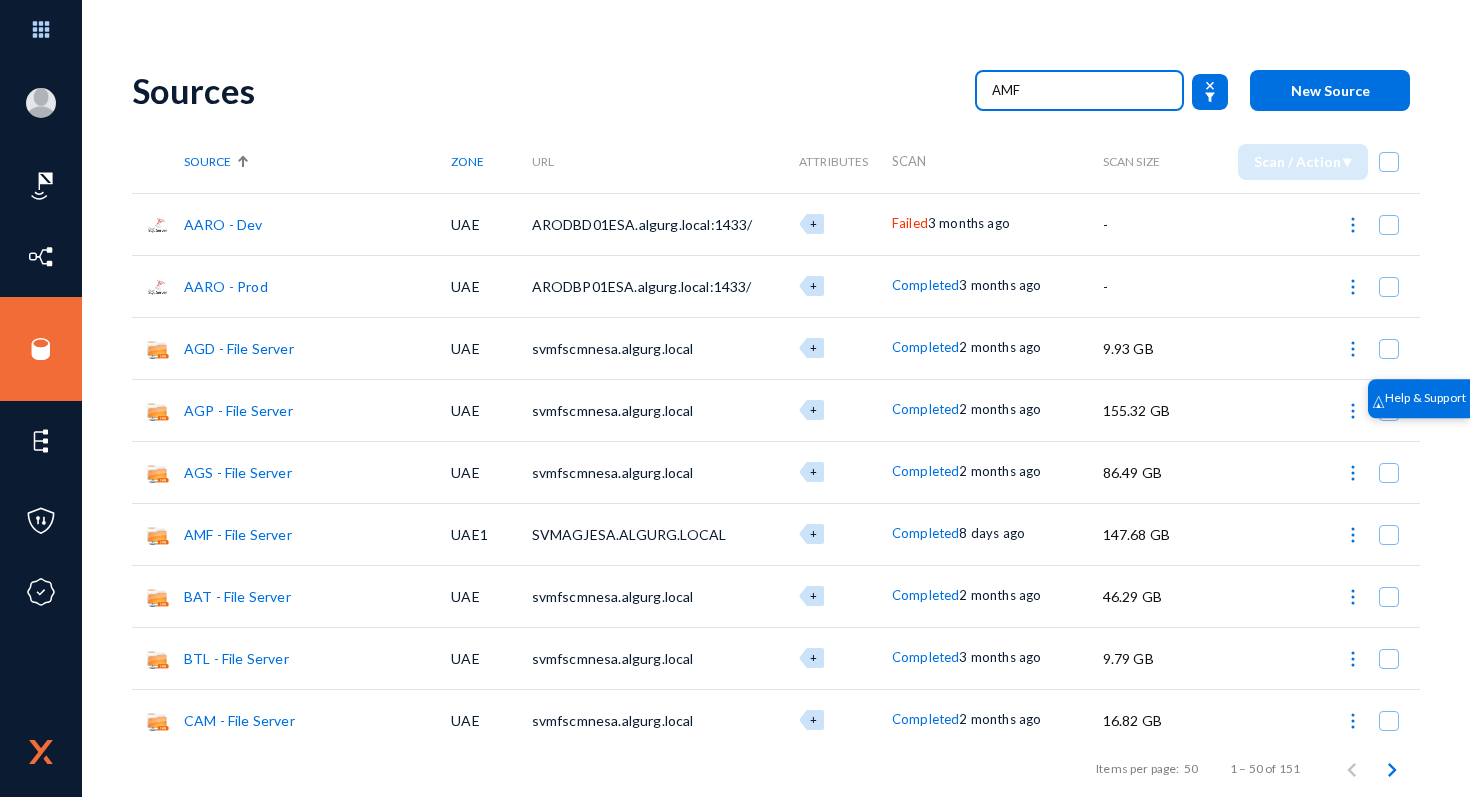type on "AMF" 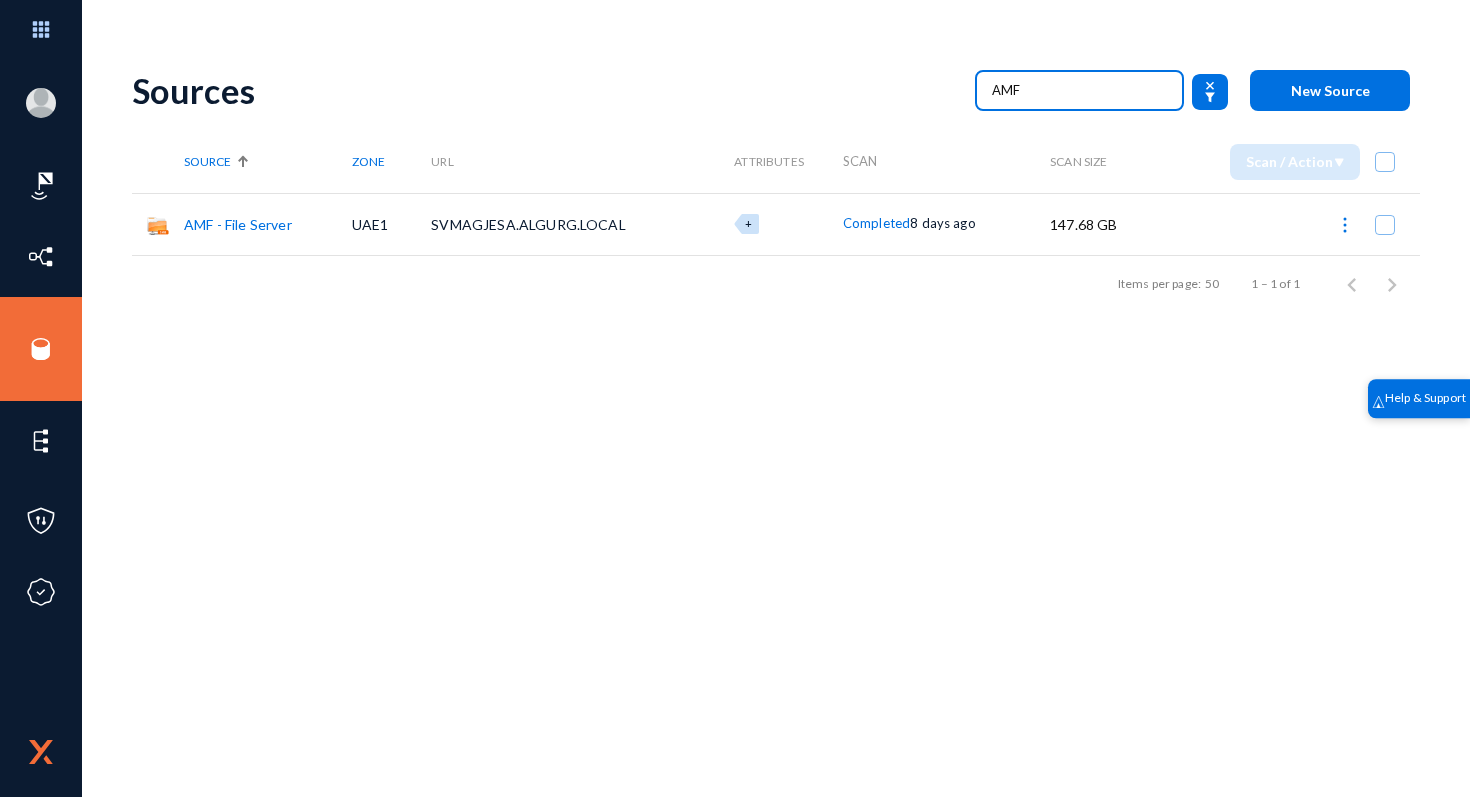 click 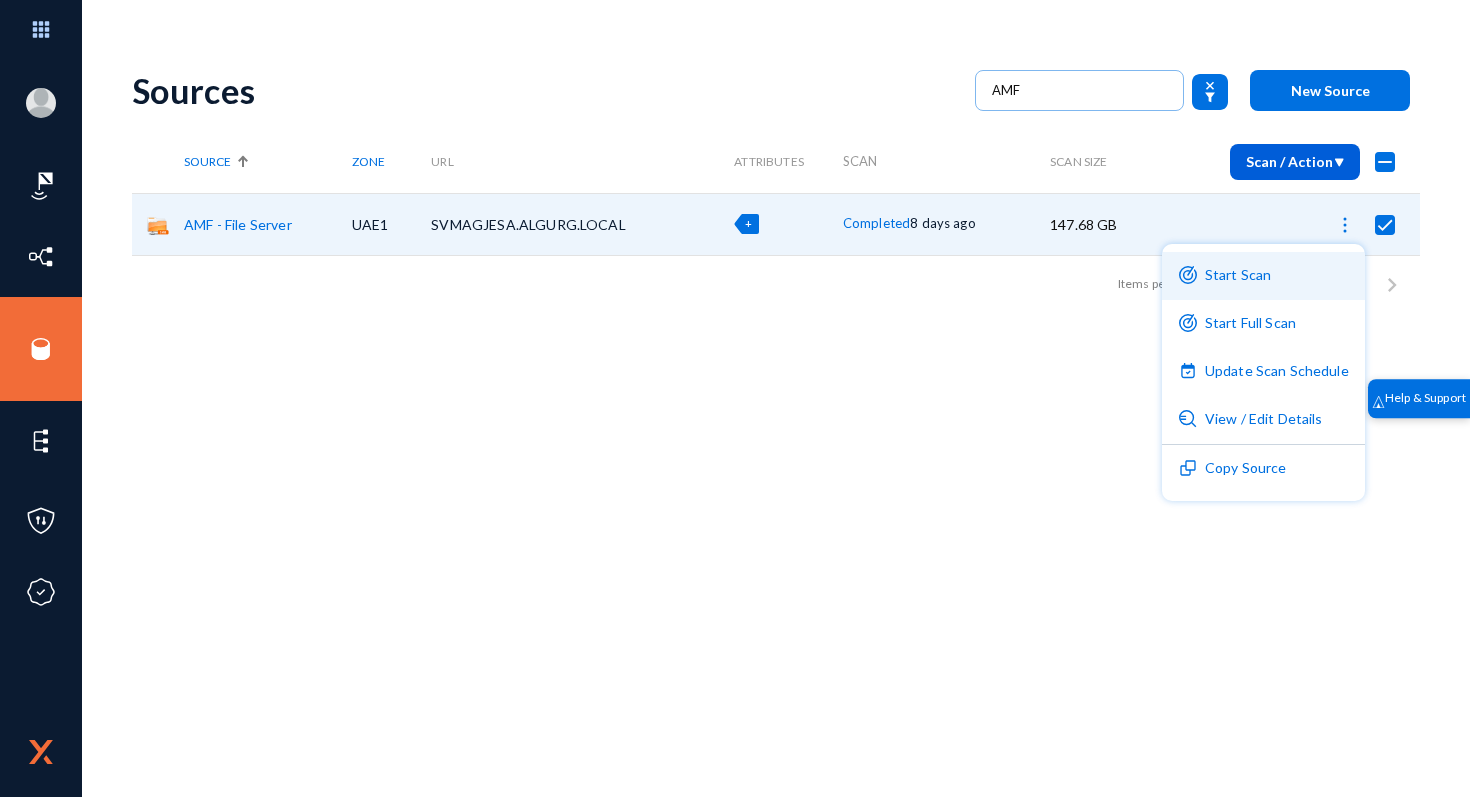 click on "Start Scan" at bounding box center (1263, 276) 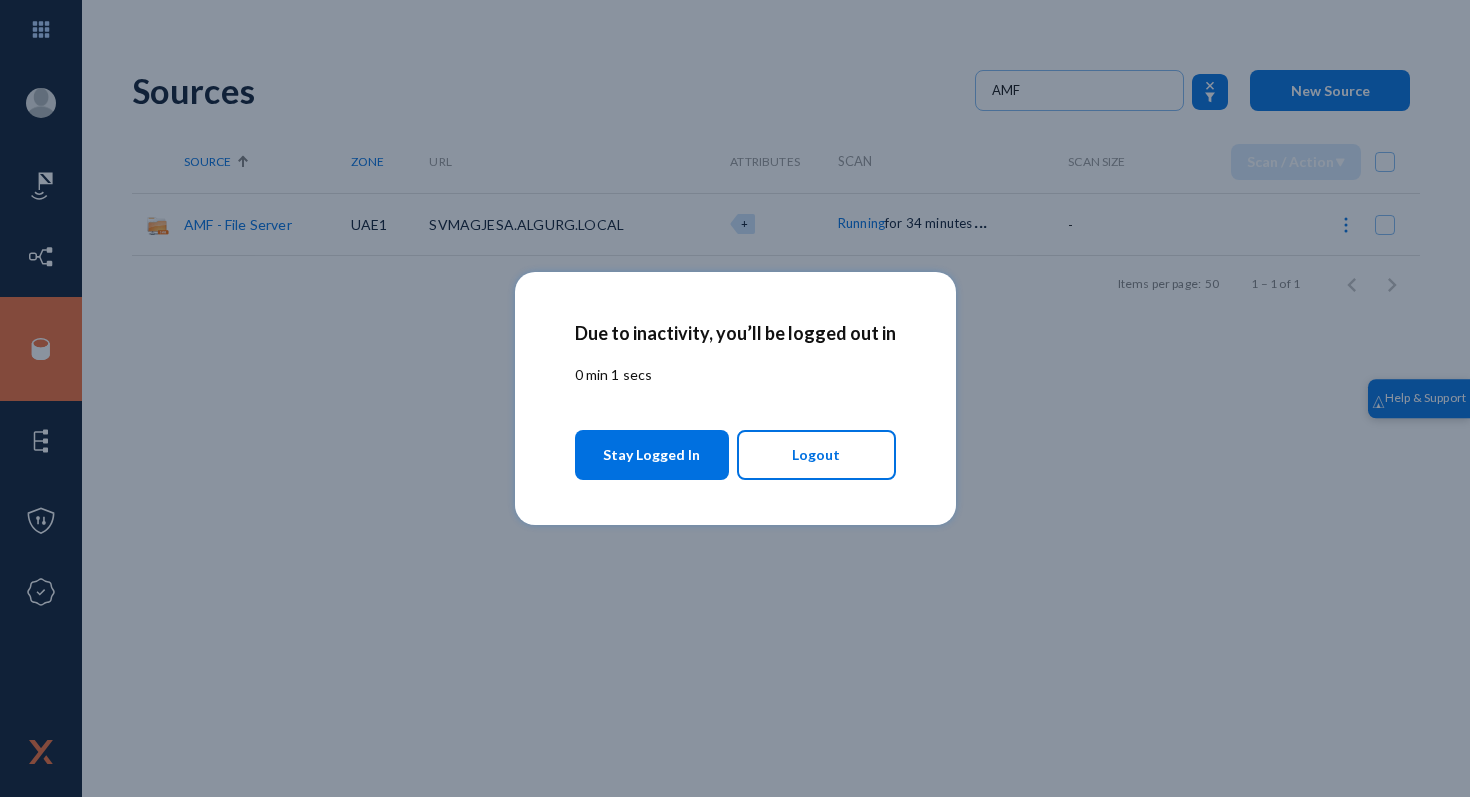 click on "Stay Logged In" at bounding box center [651, 455] 